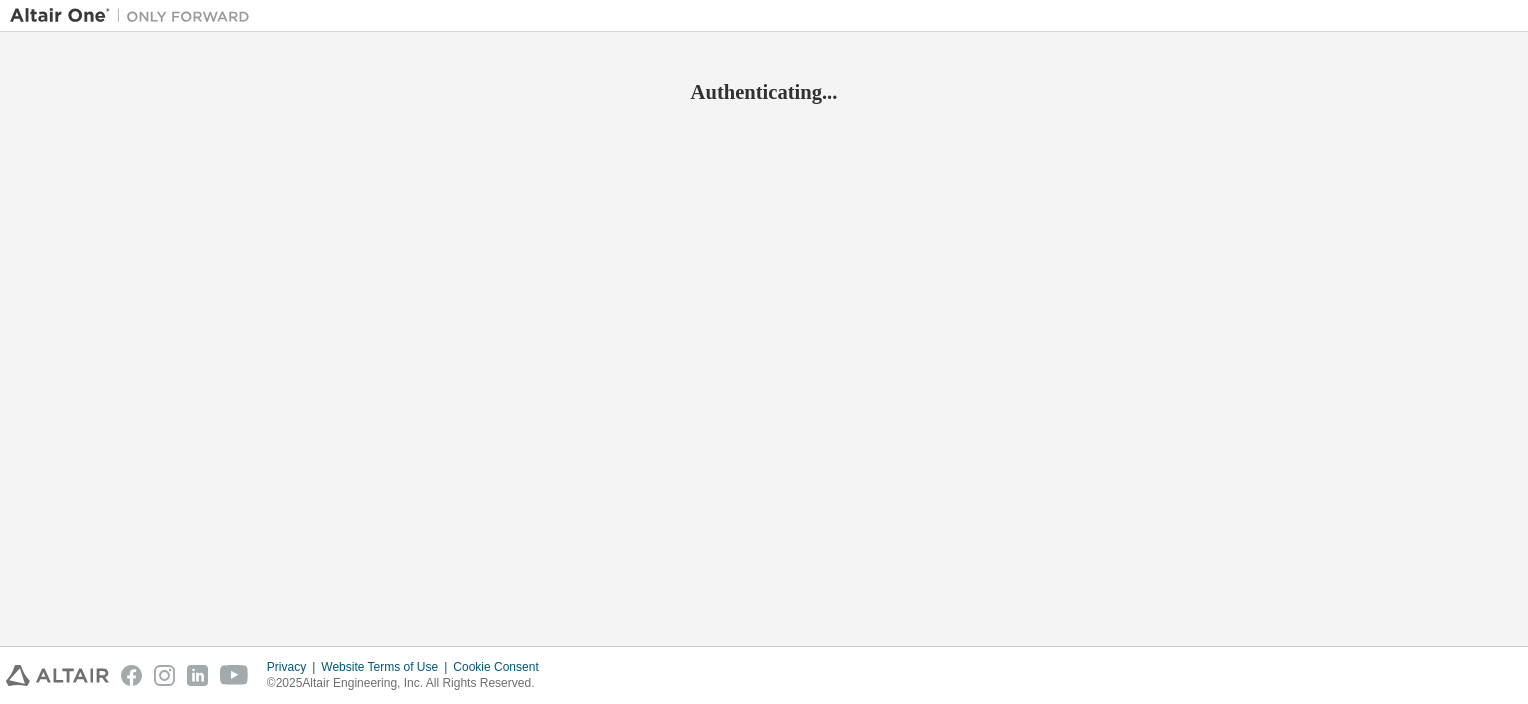 scroll, scrollTop: 0, scrollLeft: 0, axis: both 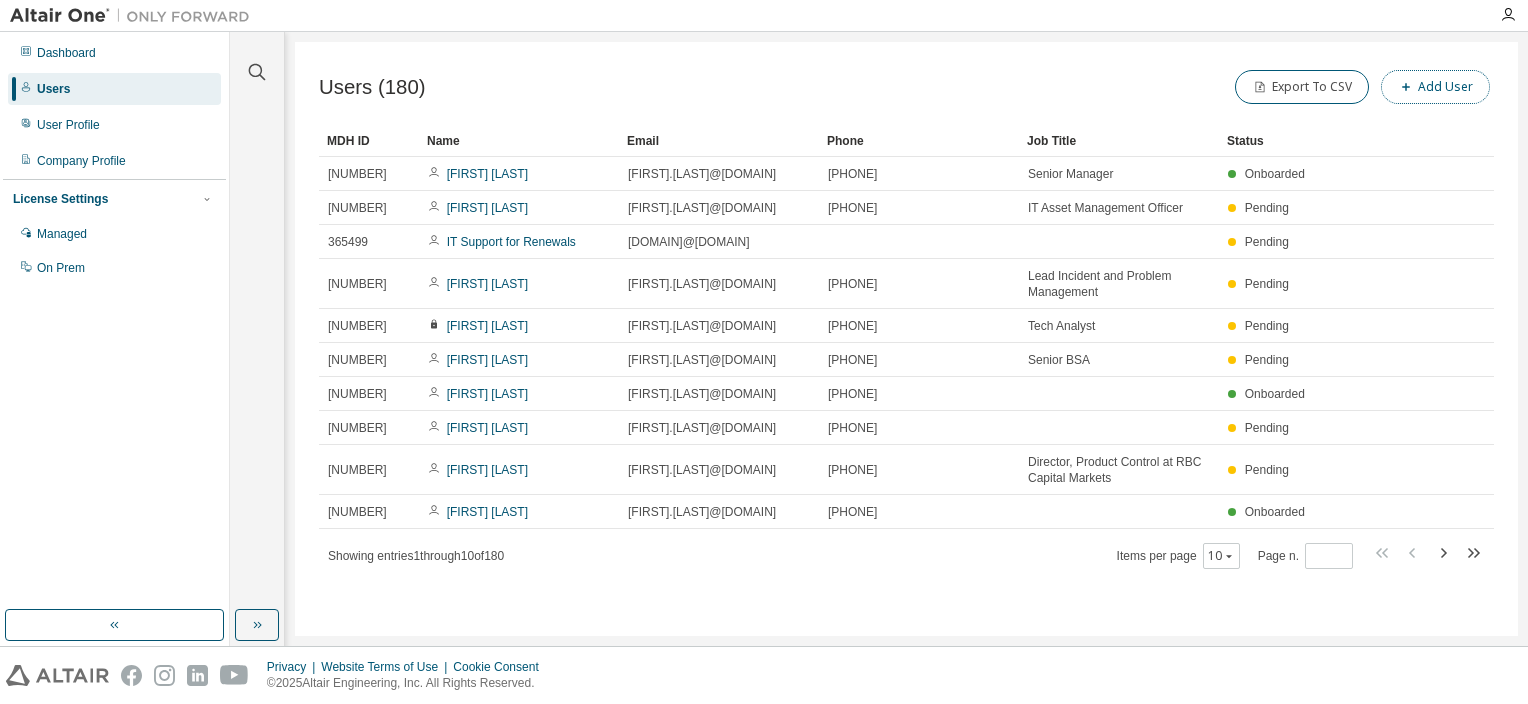 click on "Add User" at bounding box center (1435, 87) 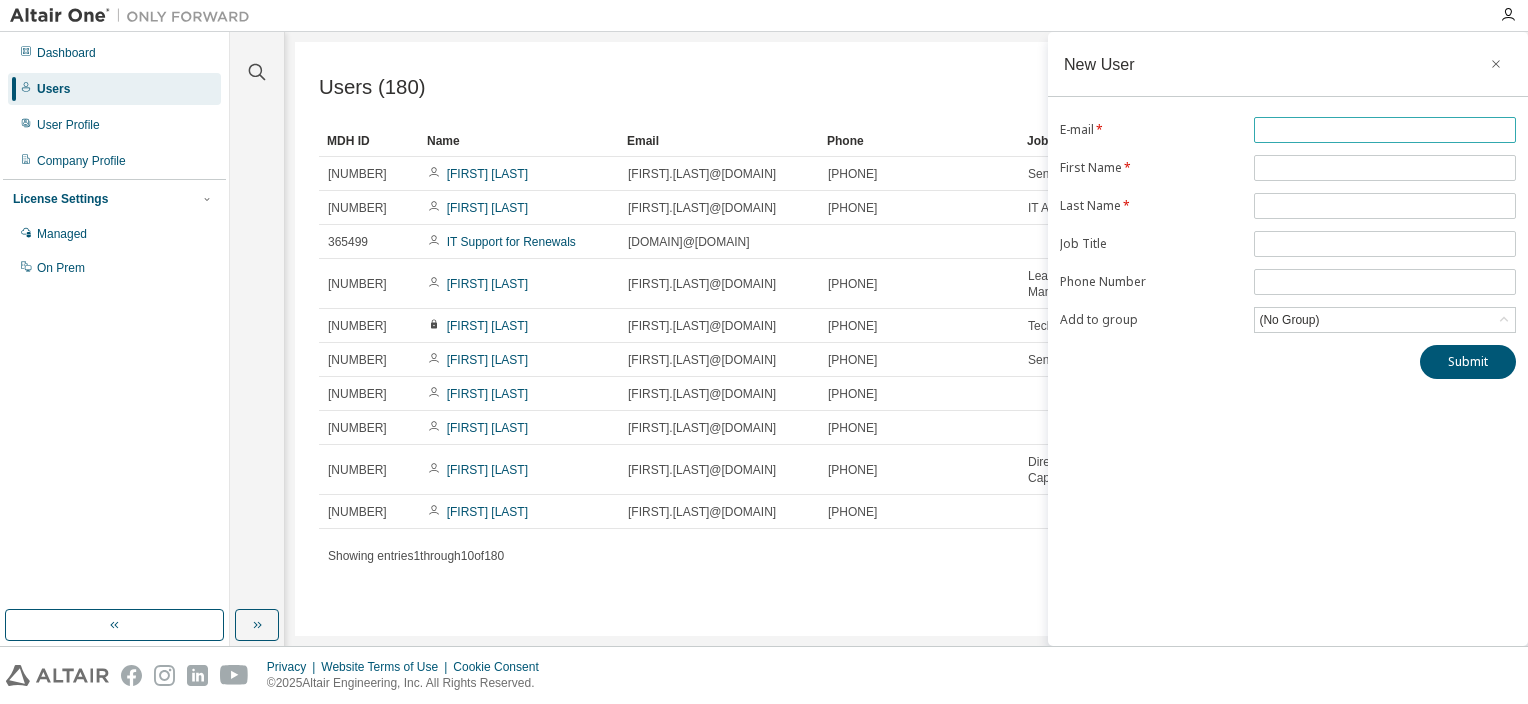 click at bounding box center [1385, 130] 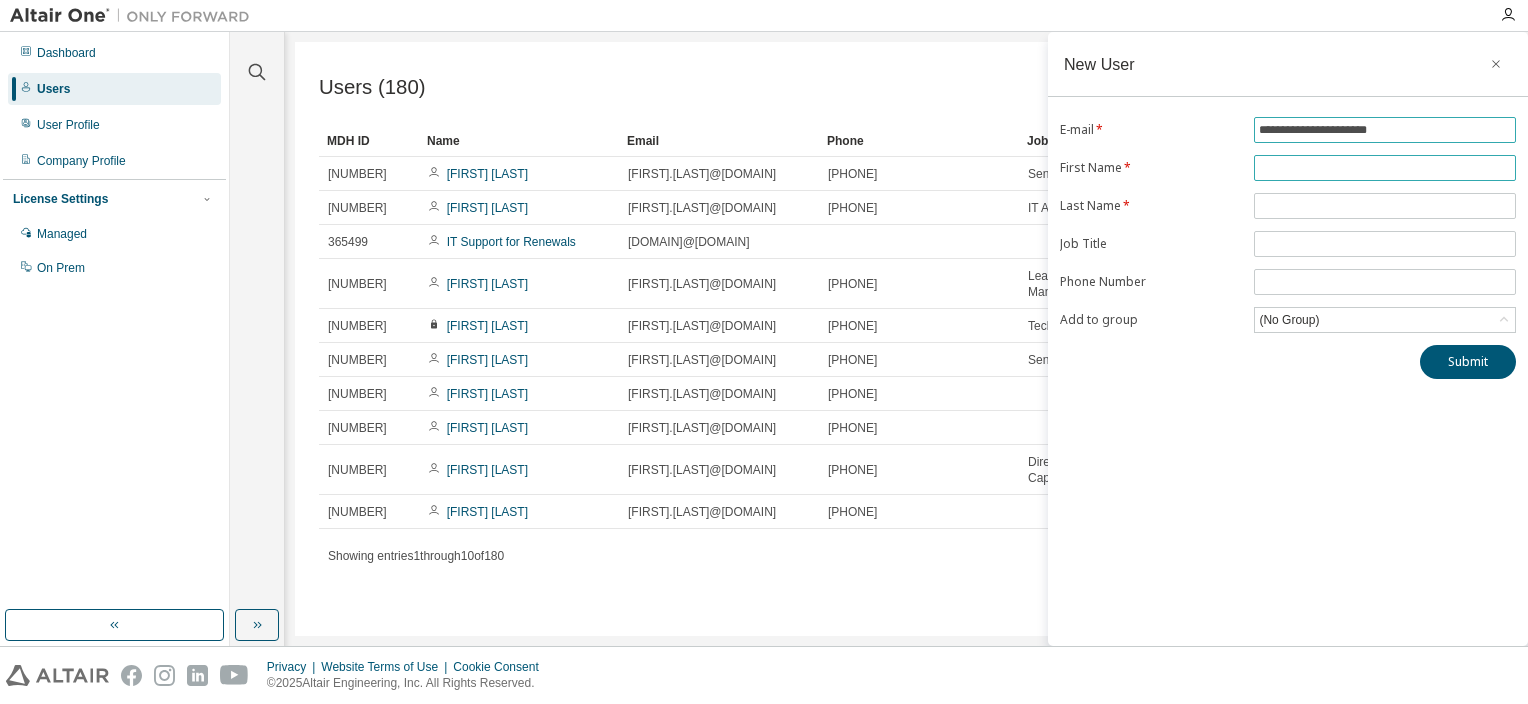 type on "**********" 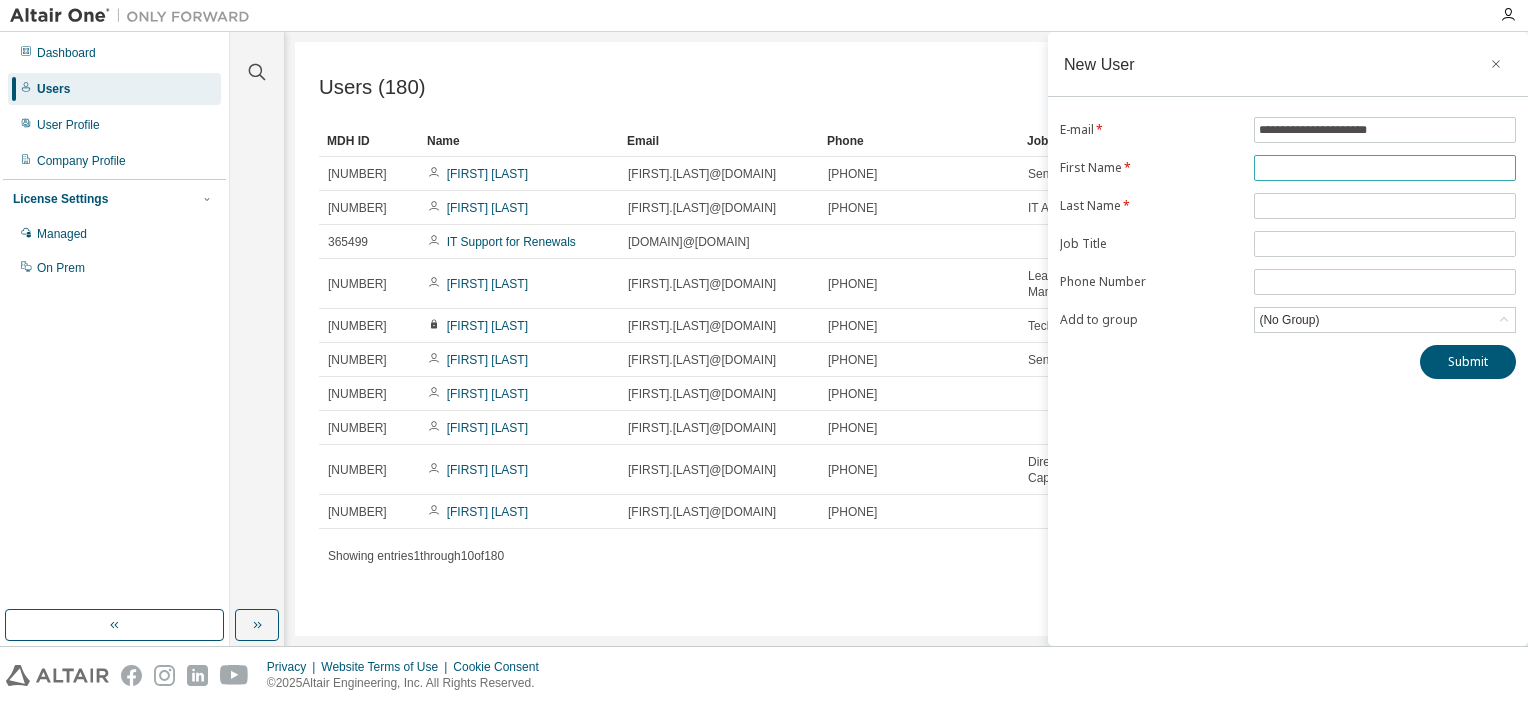 click at bounding box center (1385, 168) 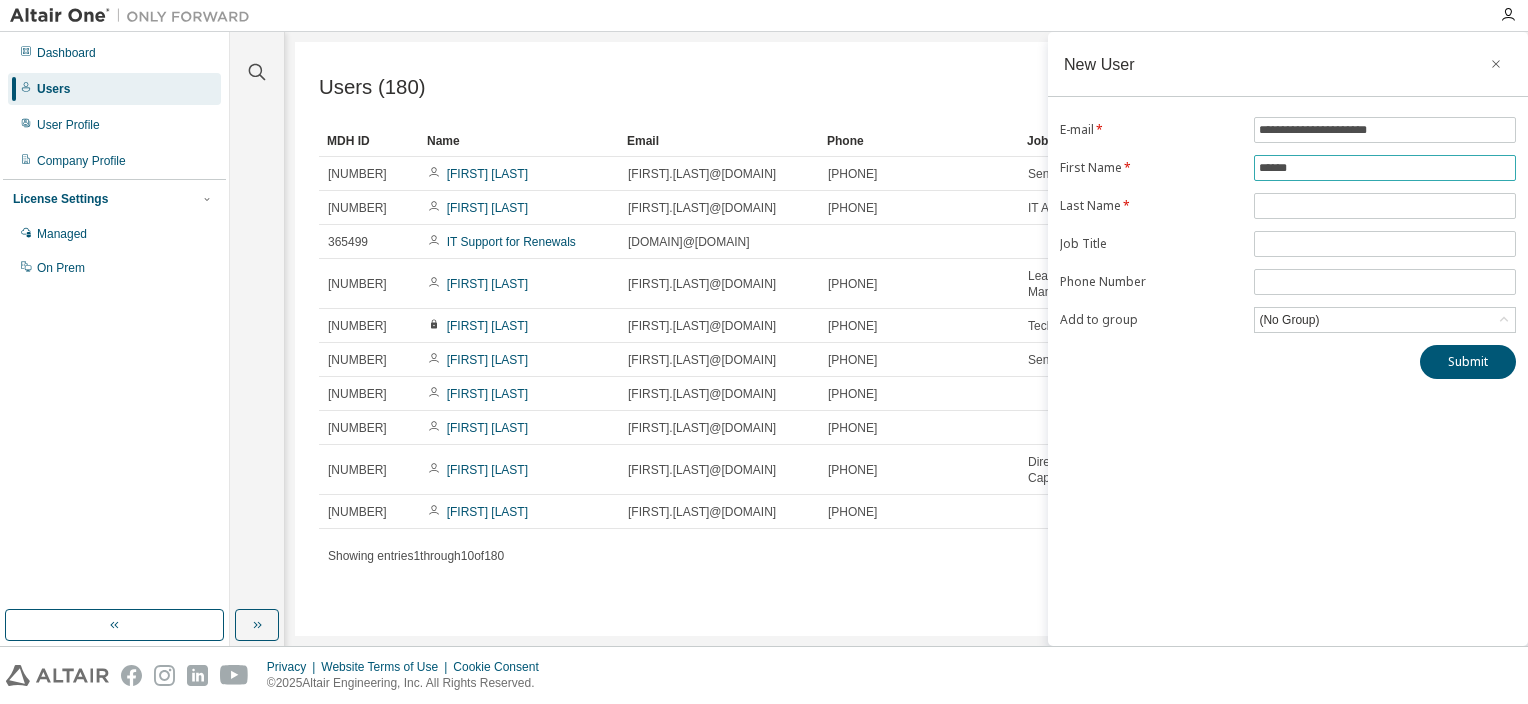 type on "******" 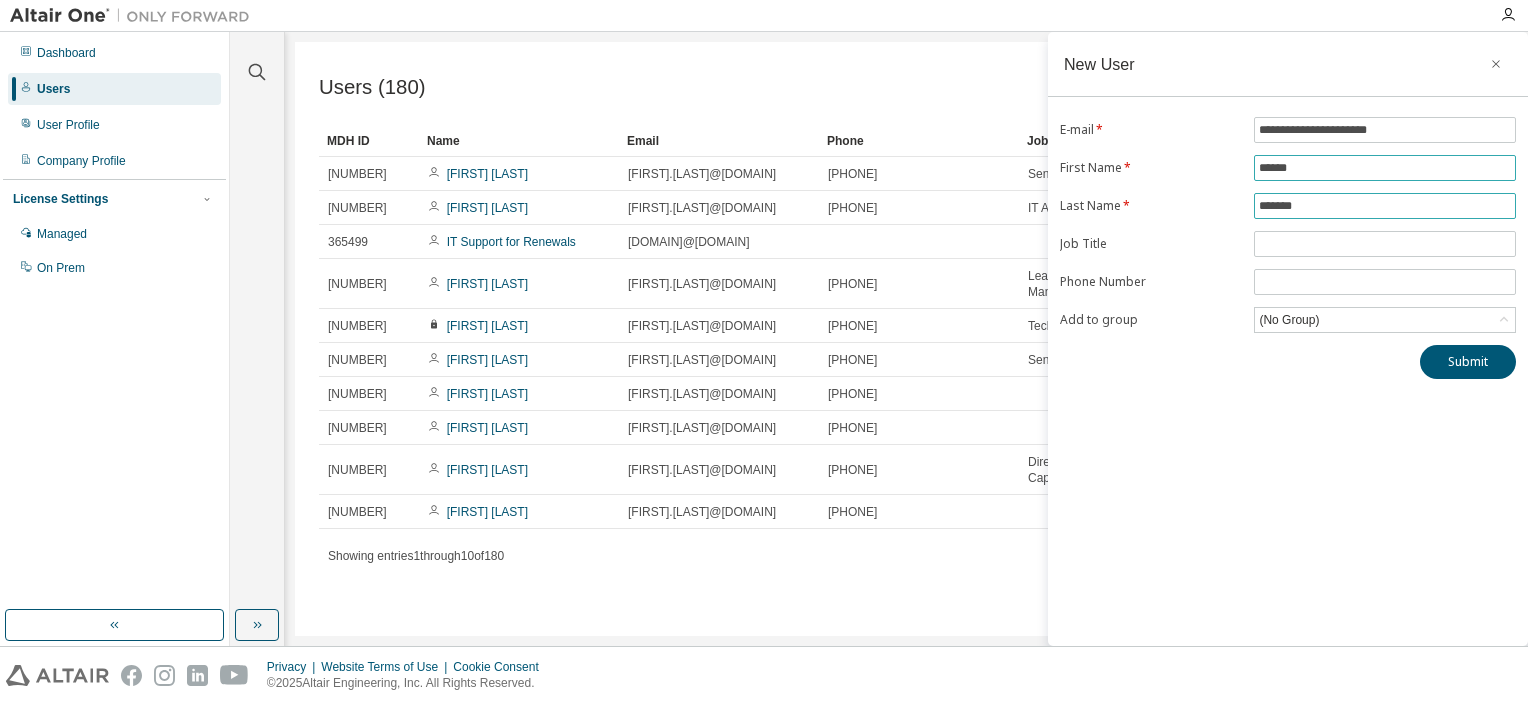 type on "*******" 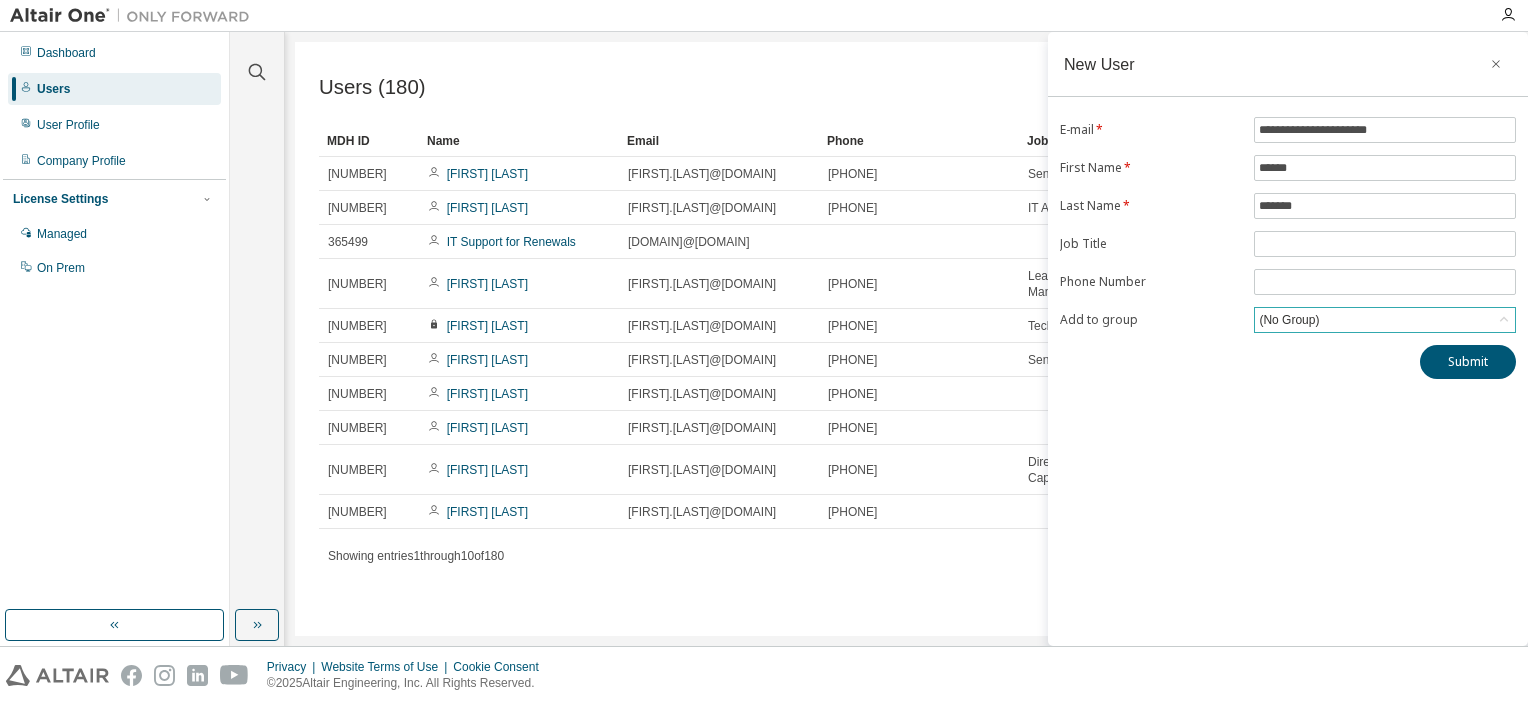 click on "(No Group)" at bounding box center [1385, 320] 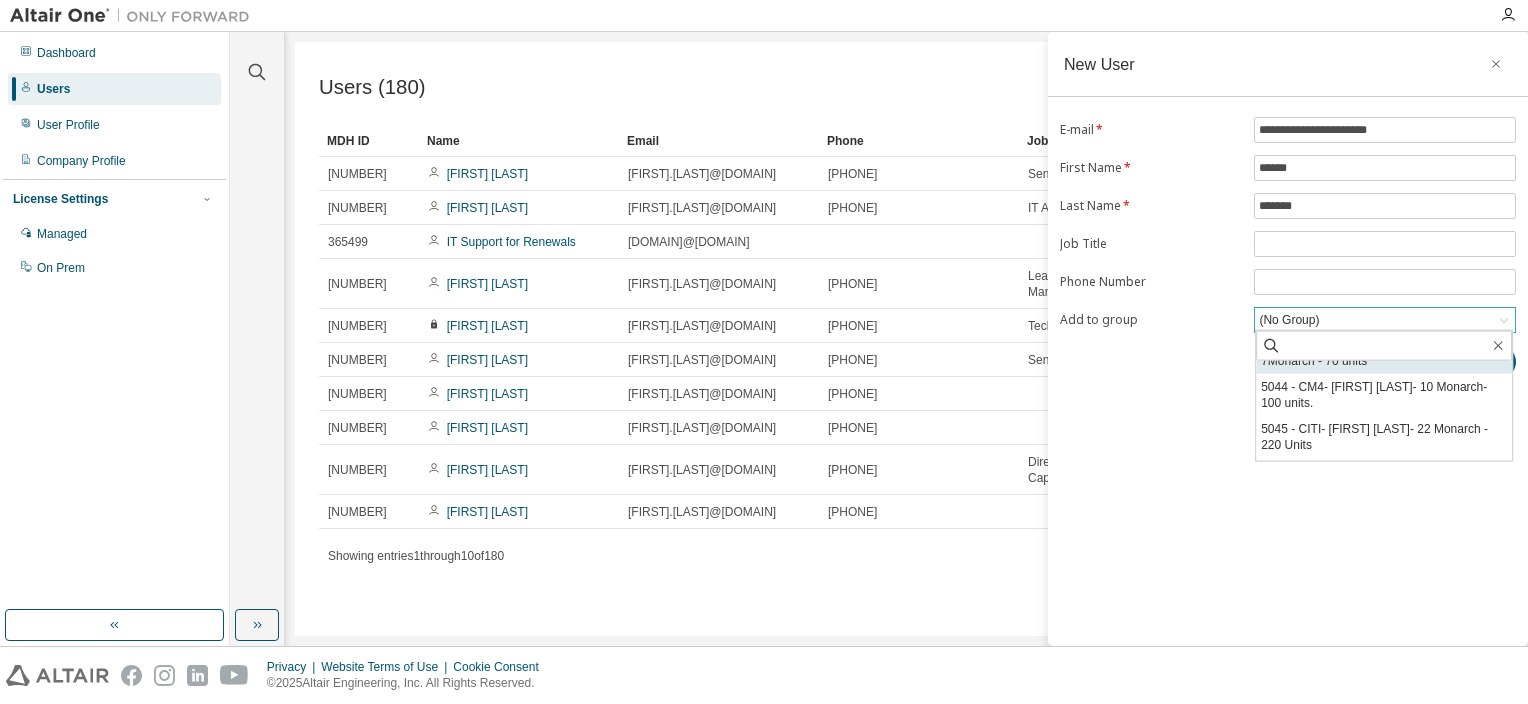 scroll, scrollTop: 200, scrollLeft: 0, axis: vertical 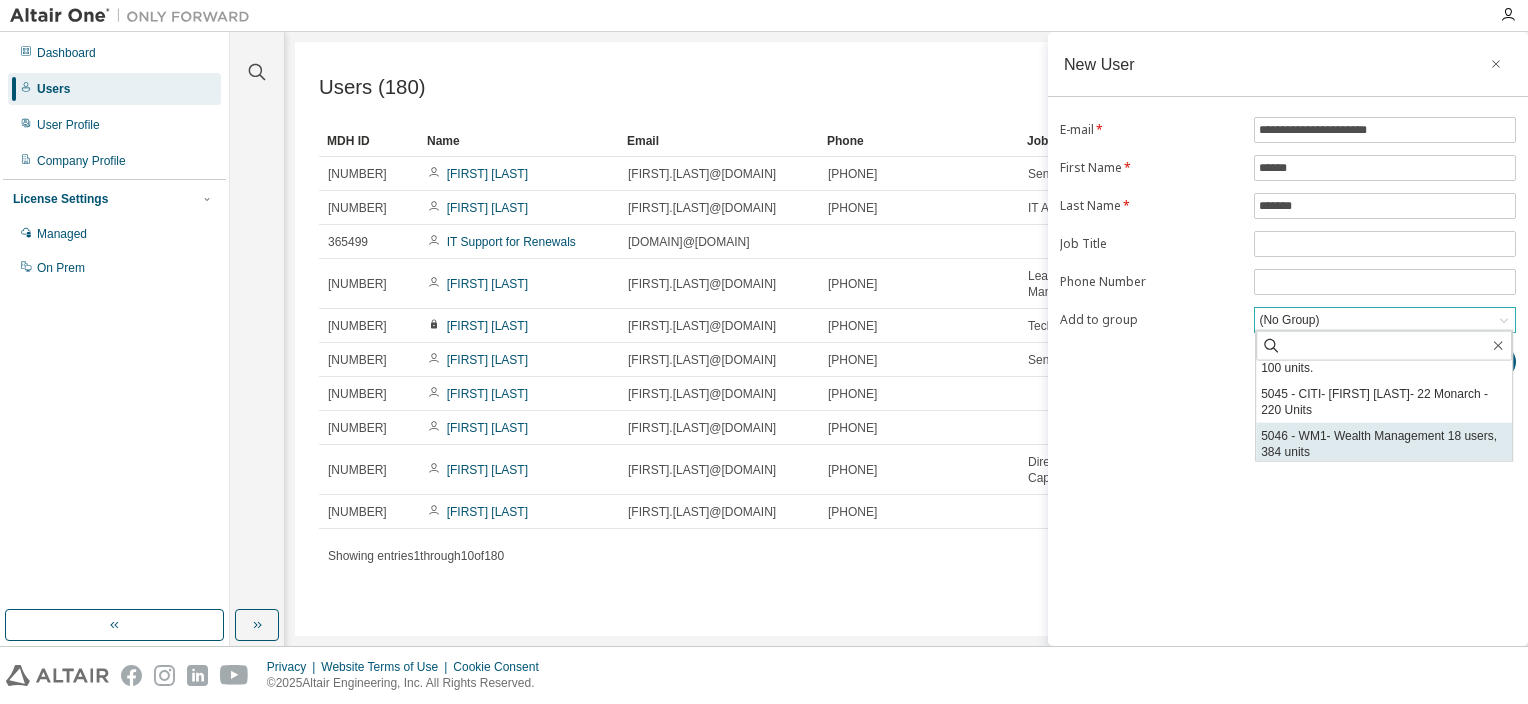 click on "5046 - WM1- Wealth Management 18 users, 384 units" at bounding box center (1384, 444) 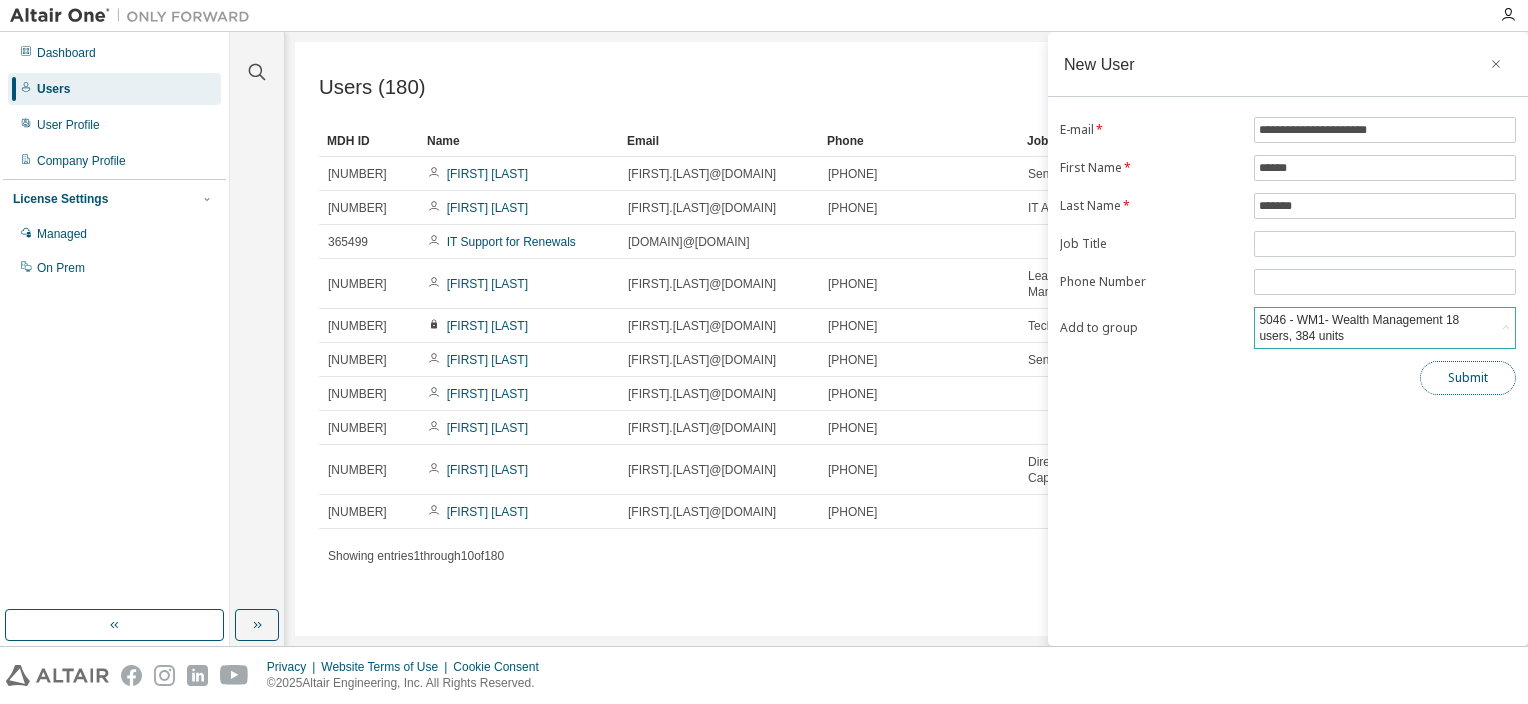 click on "Submit" at bounding box center [1468, 378] 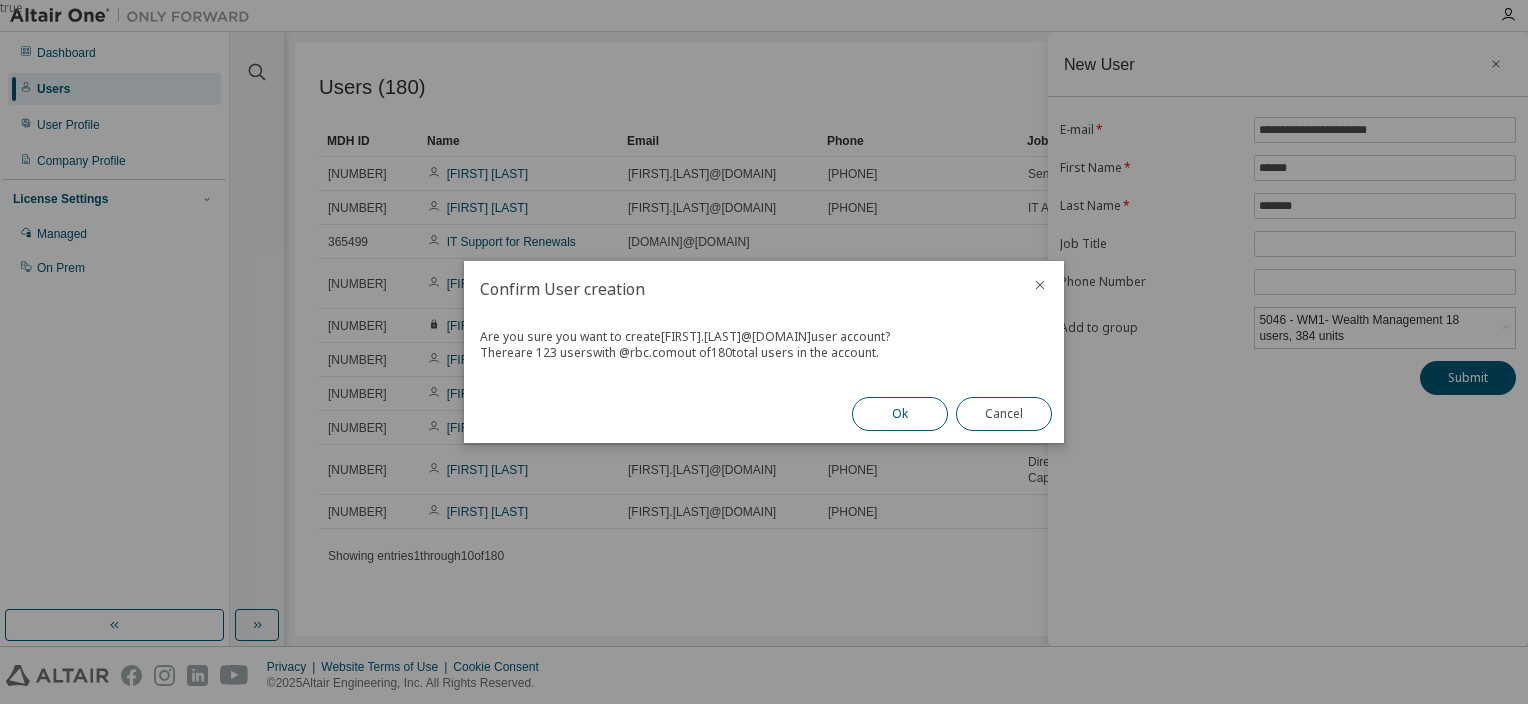 click on "Ok" at bounding box center [900, 414] 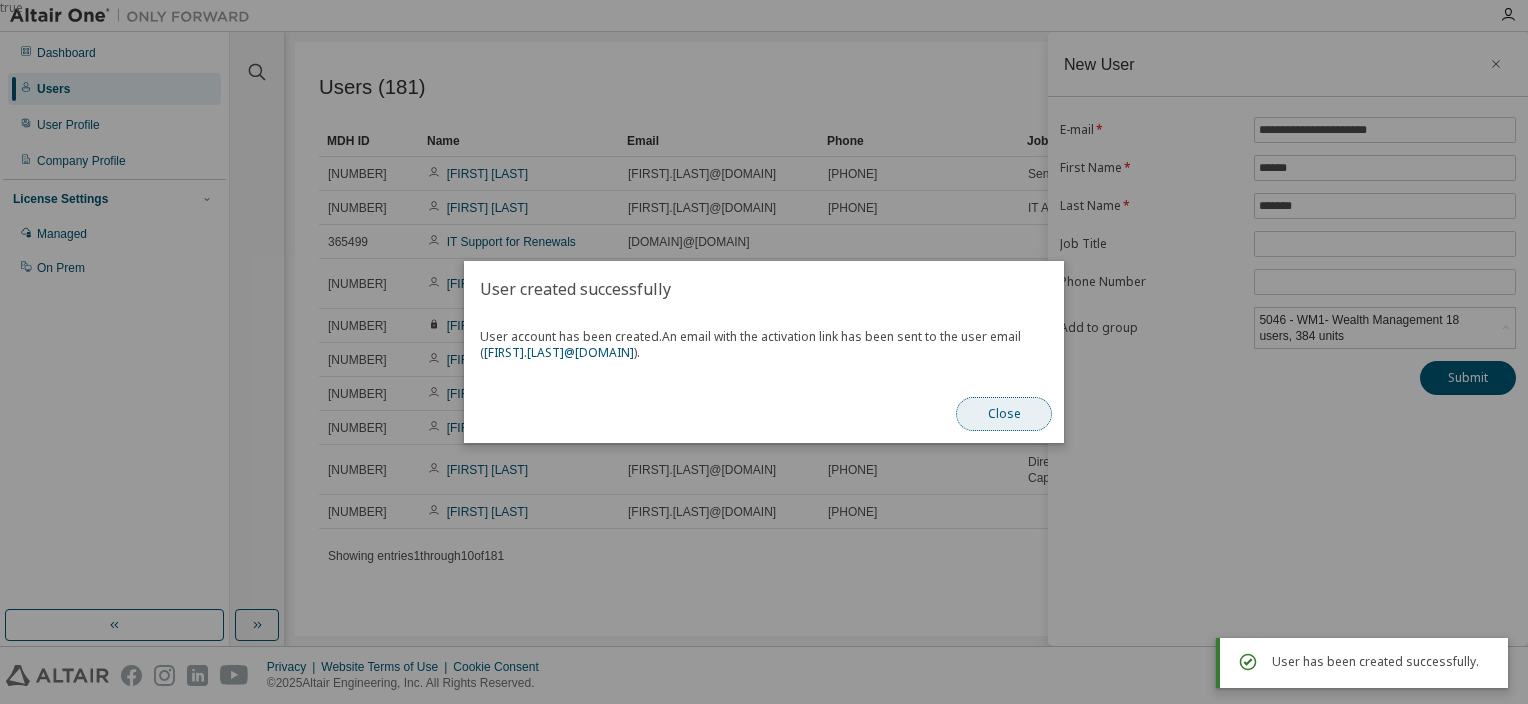 click on "Close" at bounding box center [1004, 414] 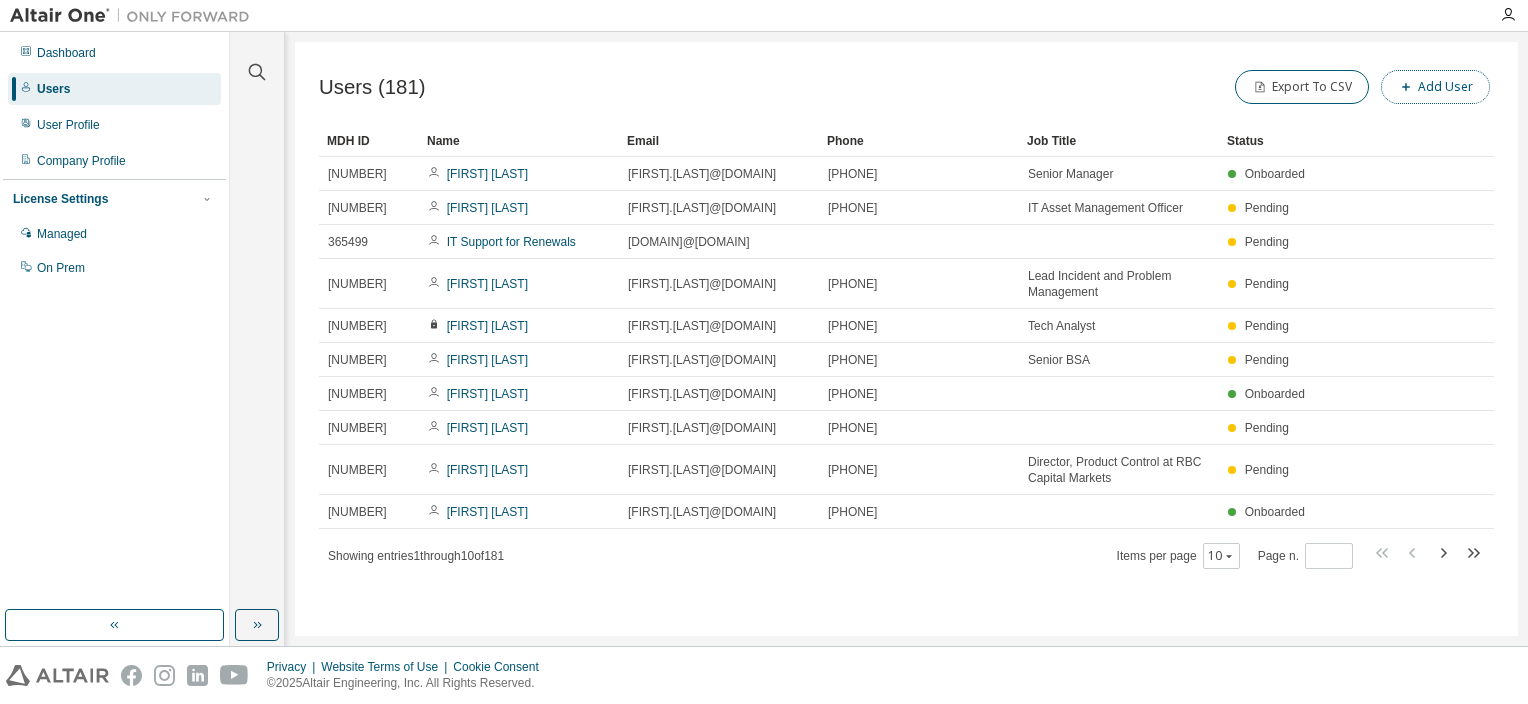 click on "Add User" at bounding box center [1435, 87] 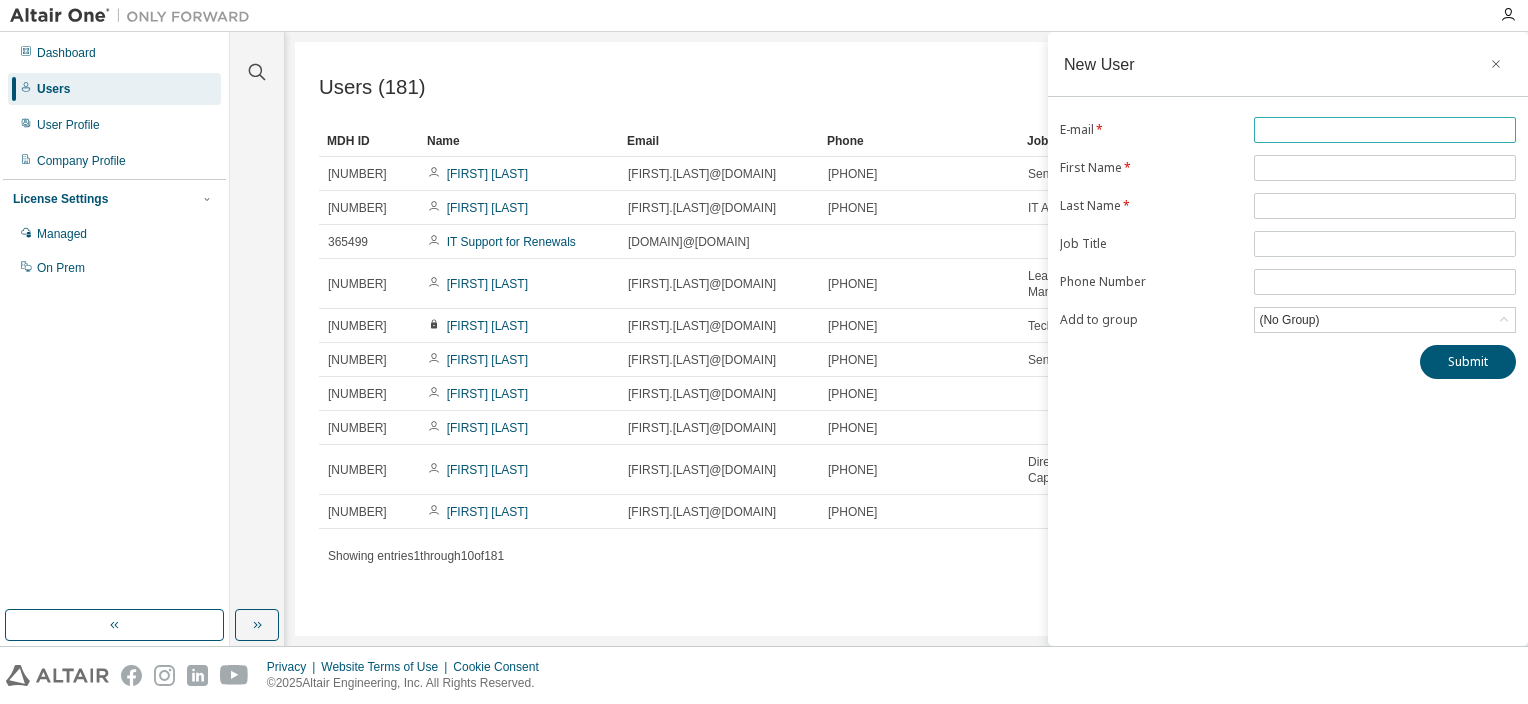 click at bounding box center (1385, 130) 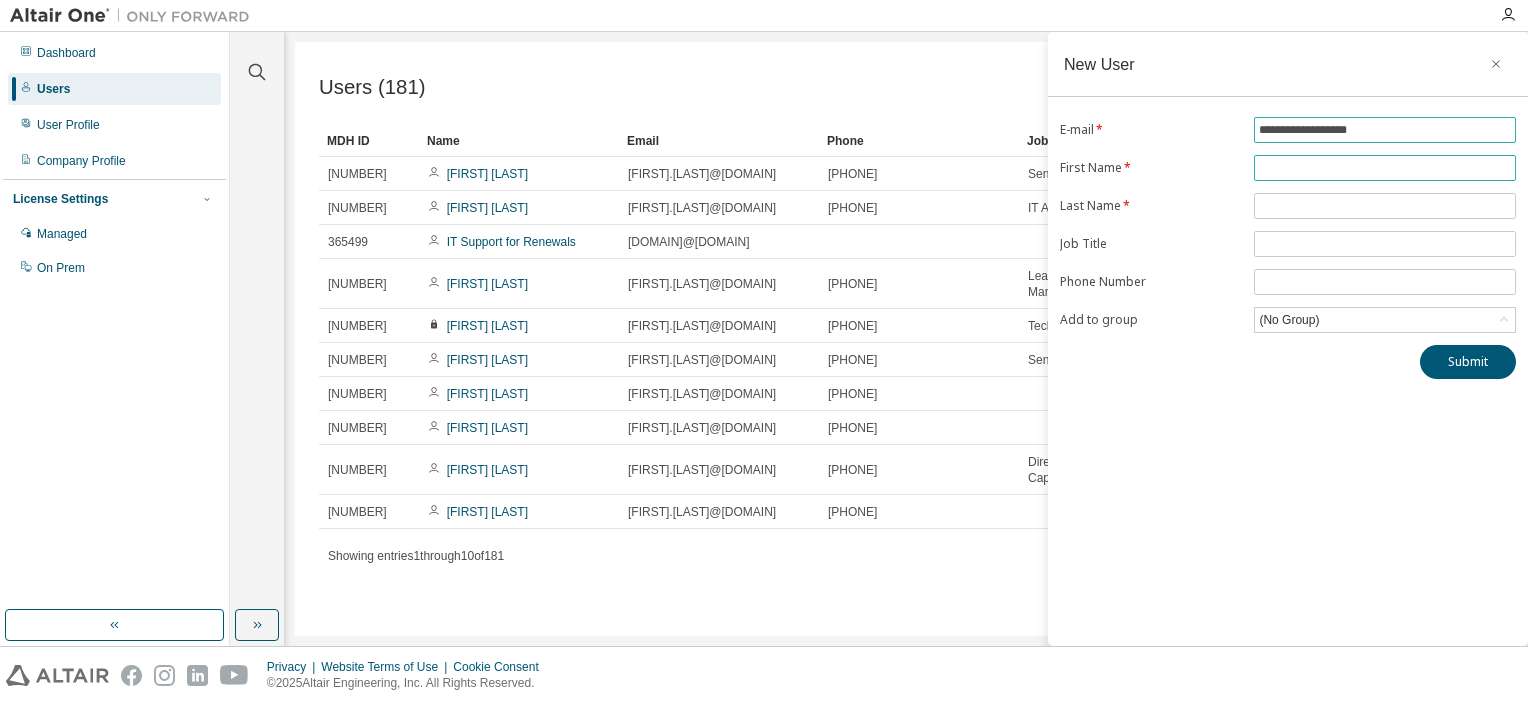 type on "**********" 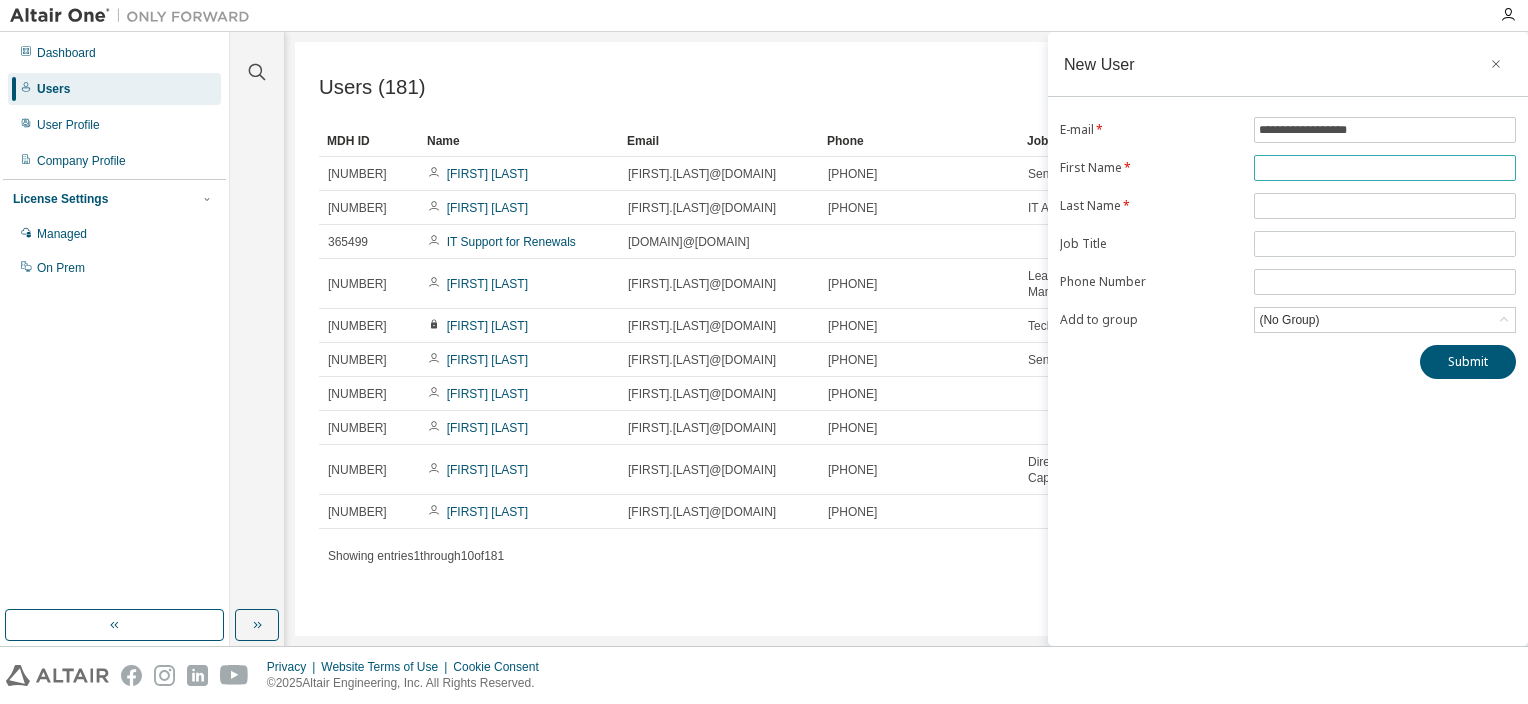 click at bounding box center [1385, 168] 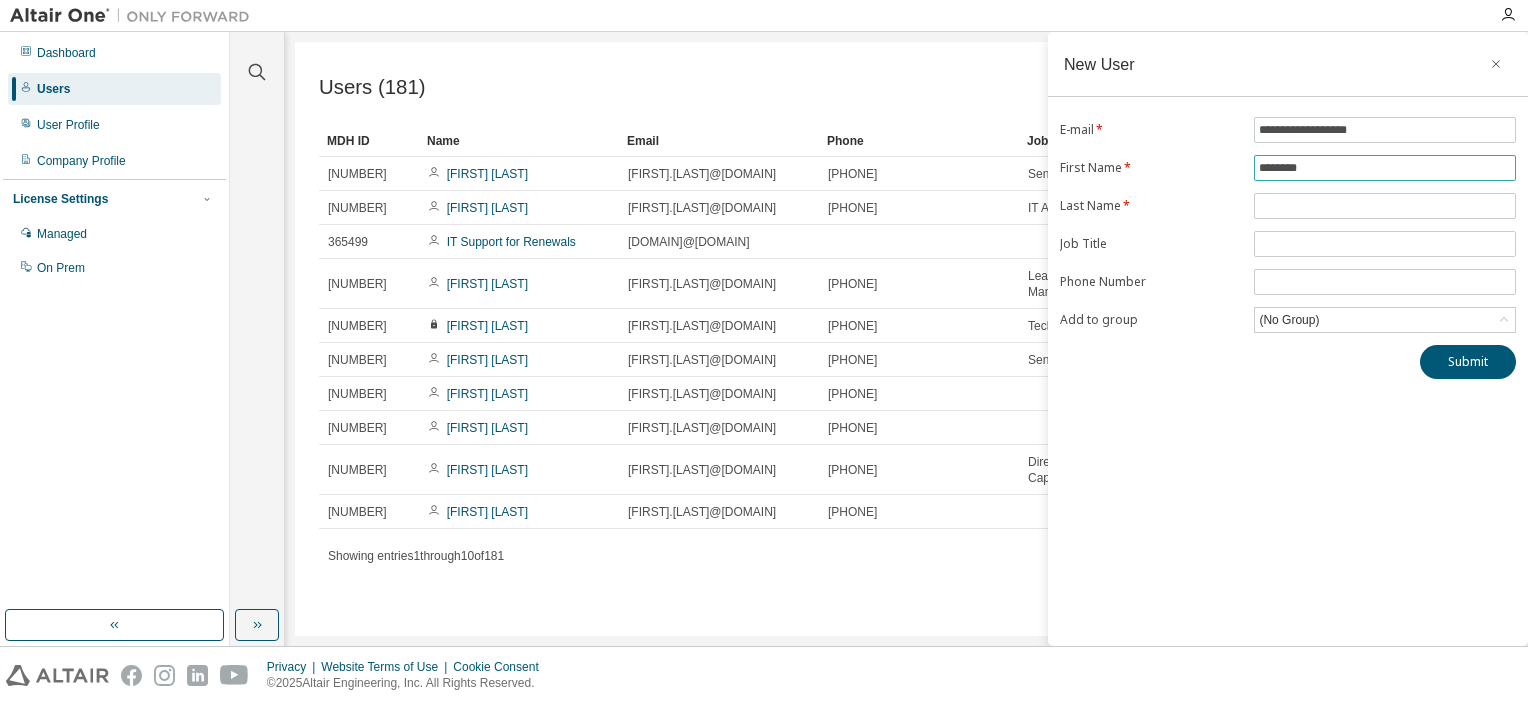 type on "*******" 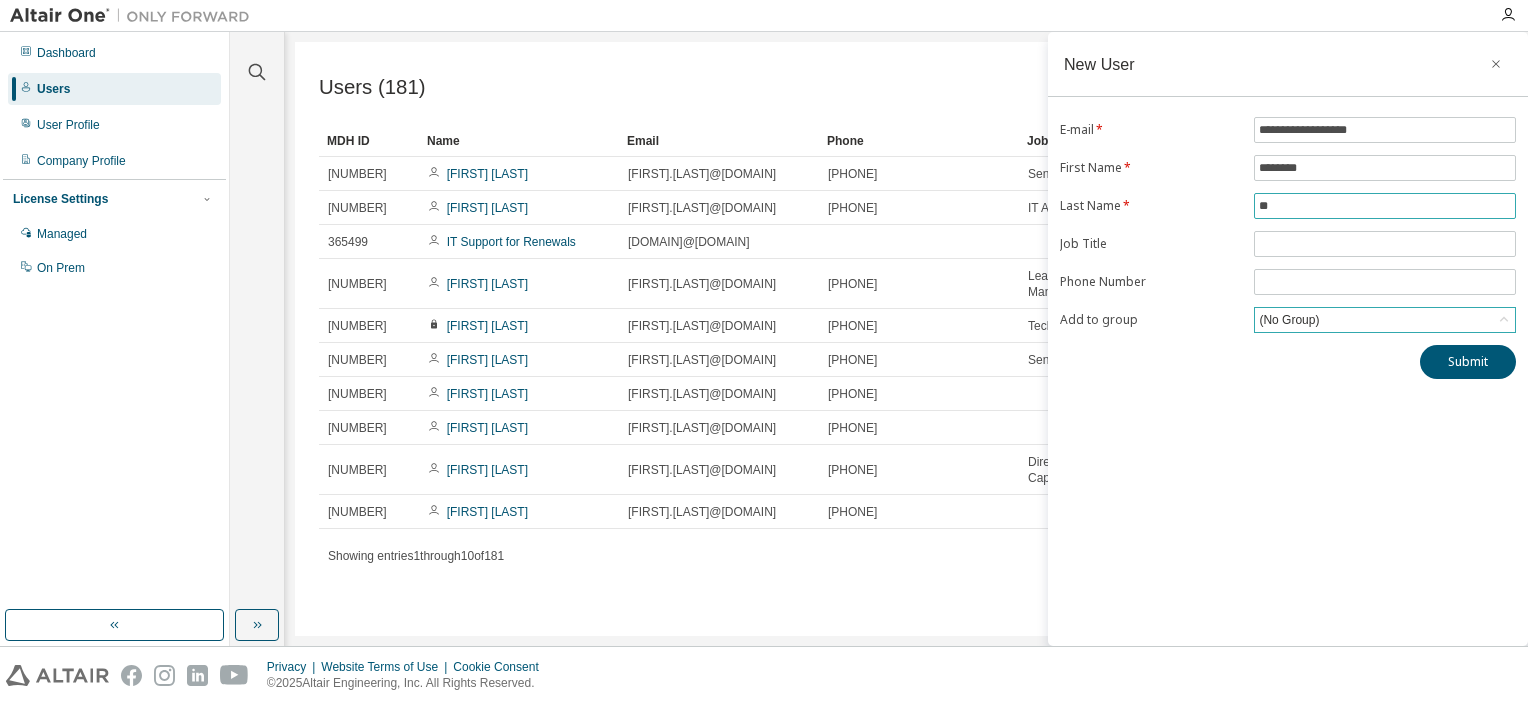 type on "**" 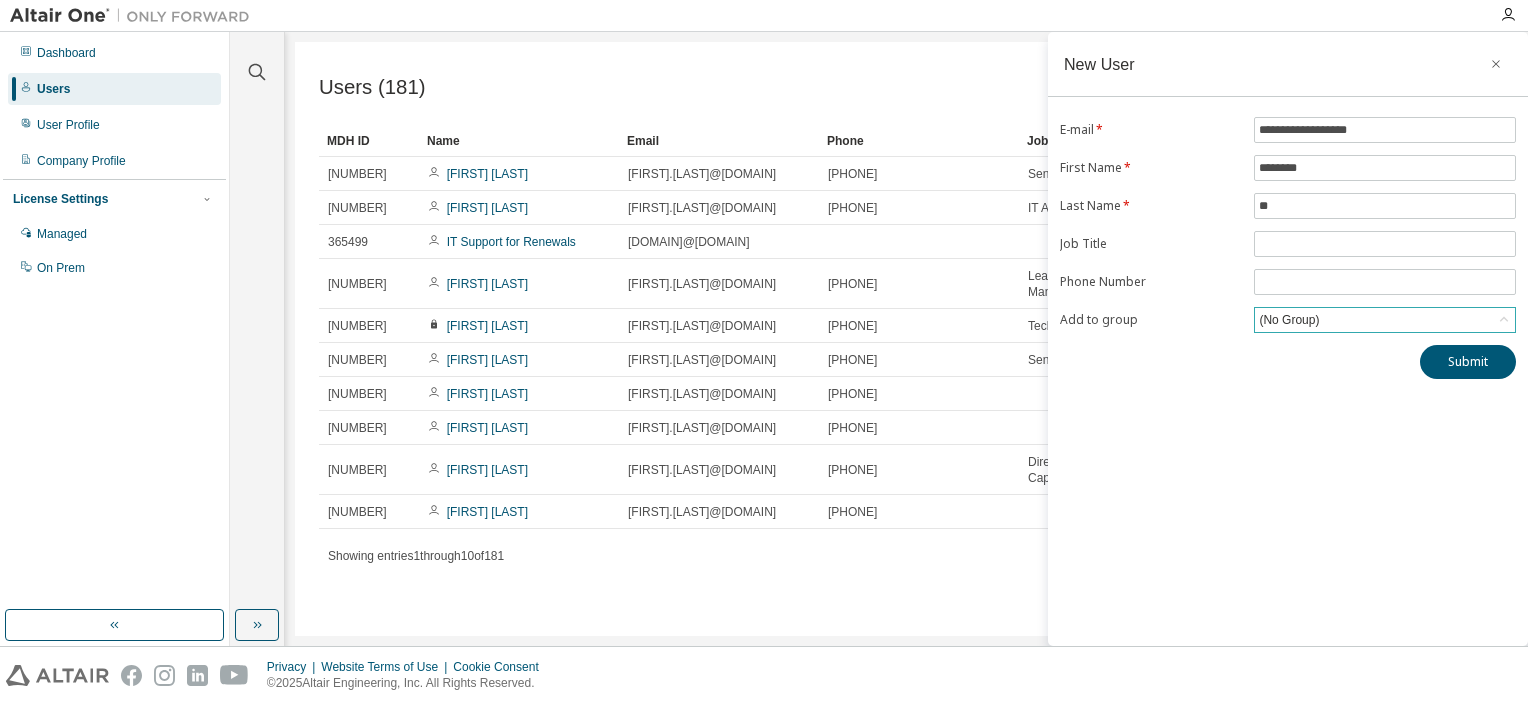 click on "(No Group)" at bounding box center (1385, 320) 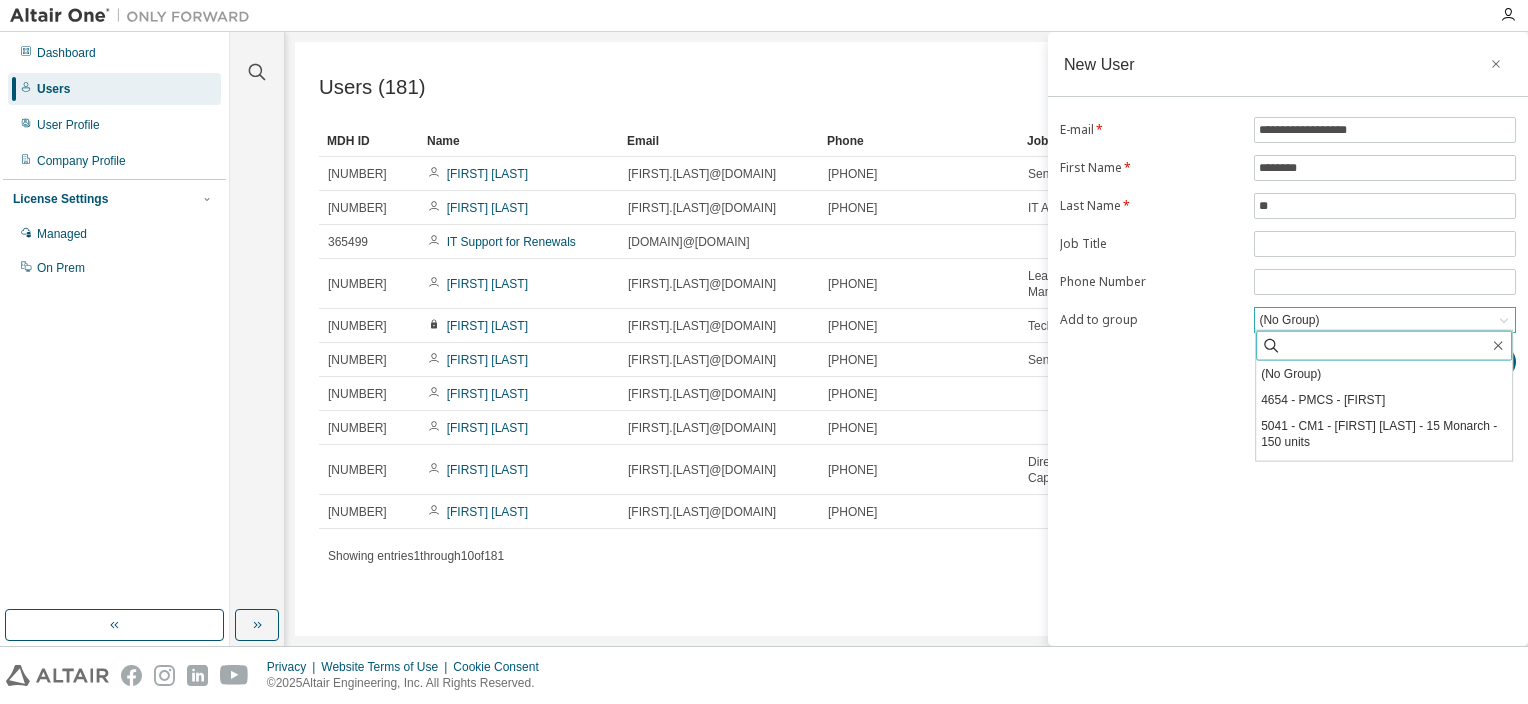 click at bounding box center [1385, 346] 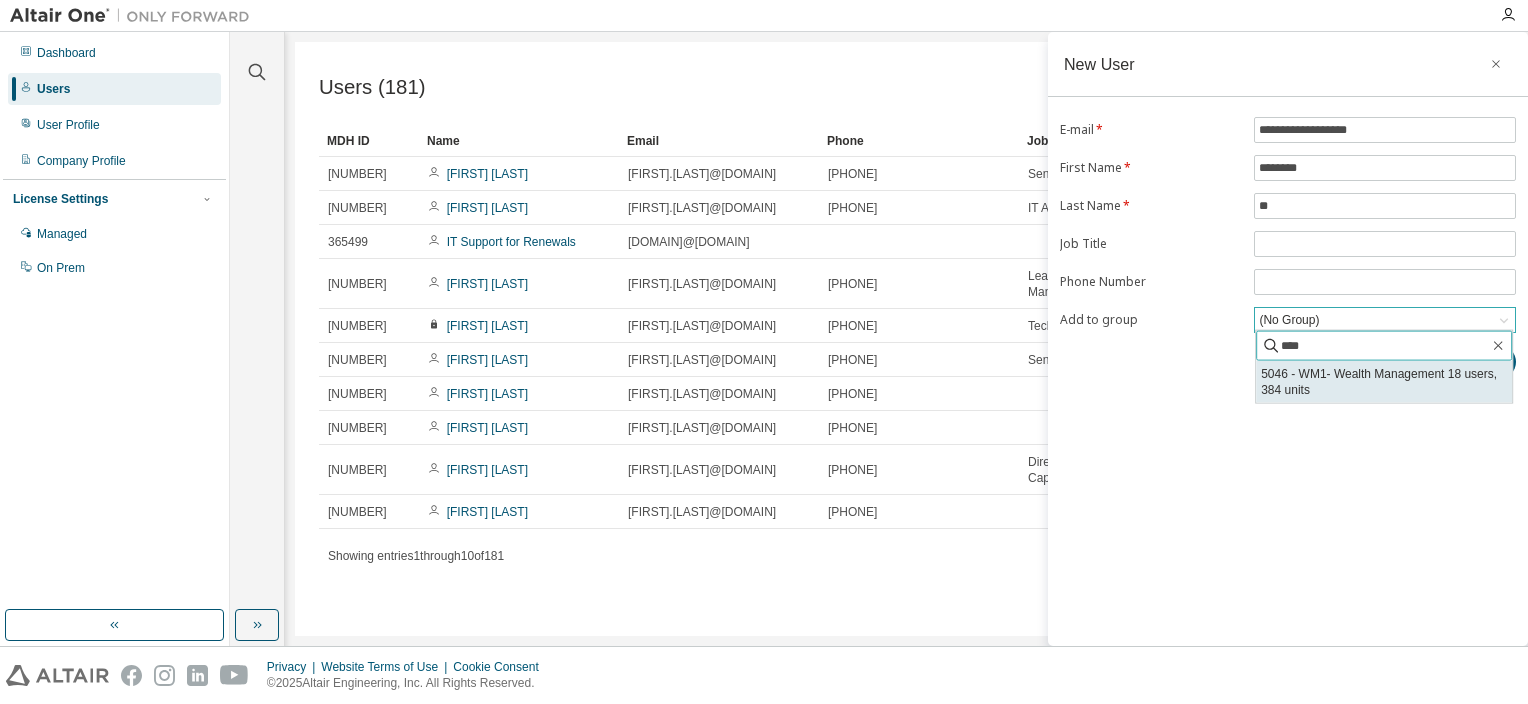 type on "****" 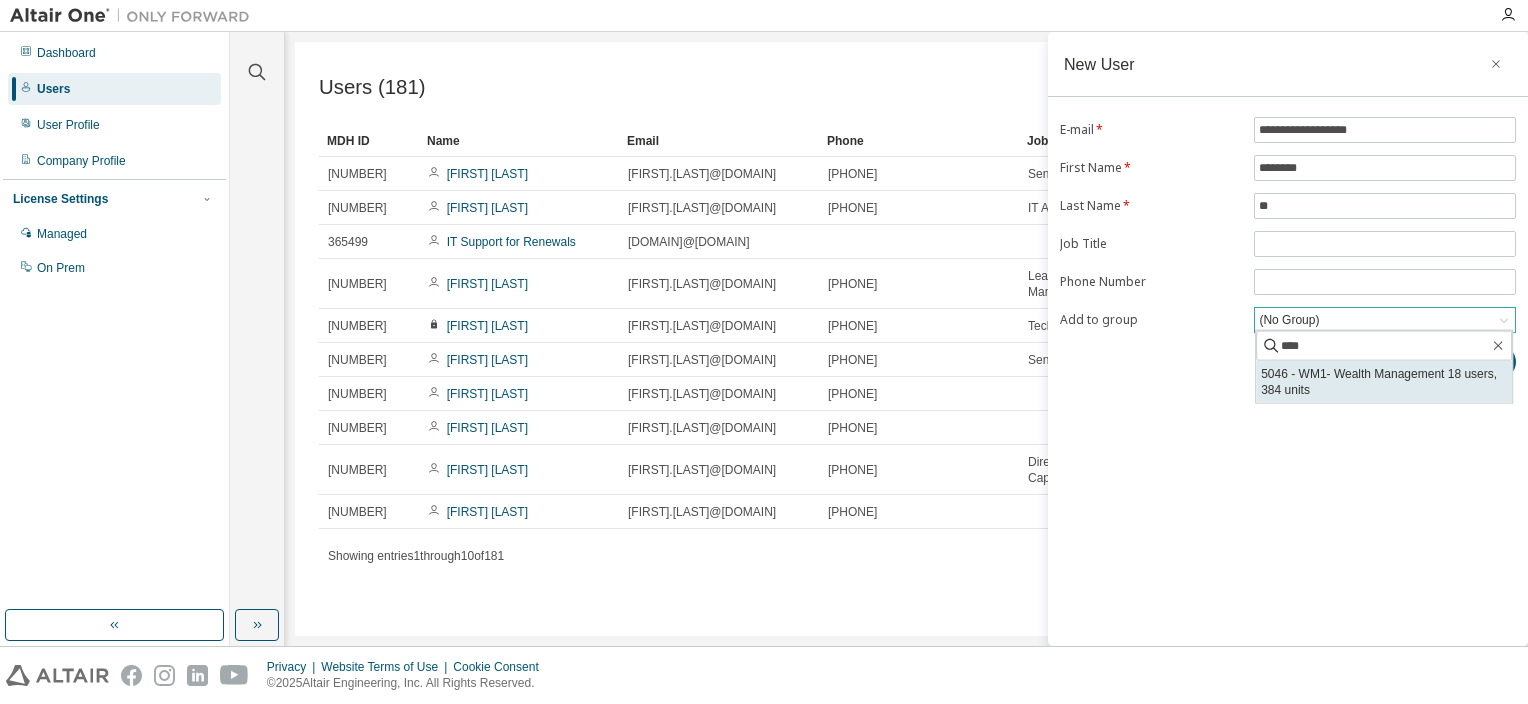 click on "5046 - WM1- Wealth Management 18 users, 384 units" at bounding box center [1384, 382] 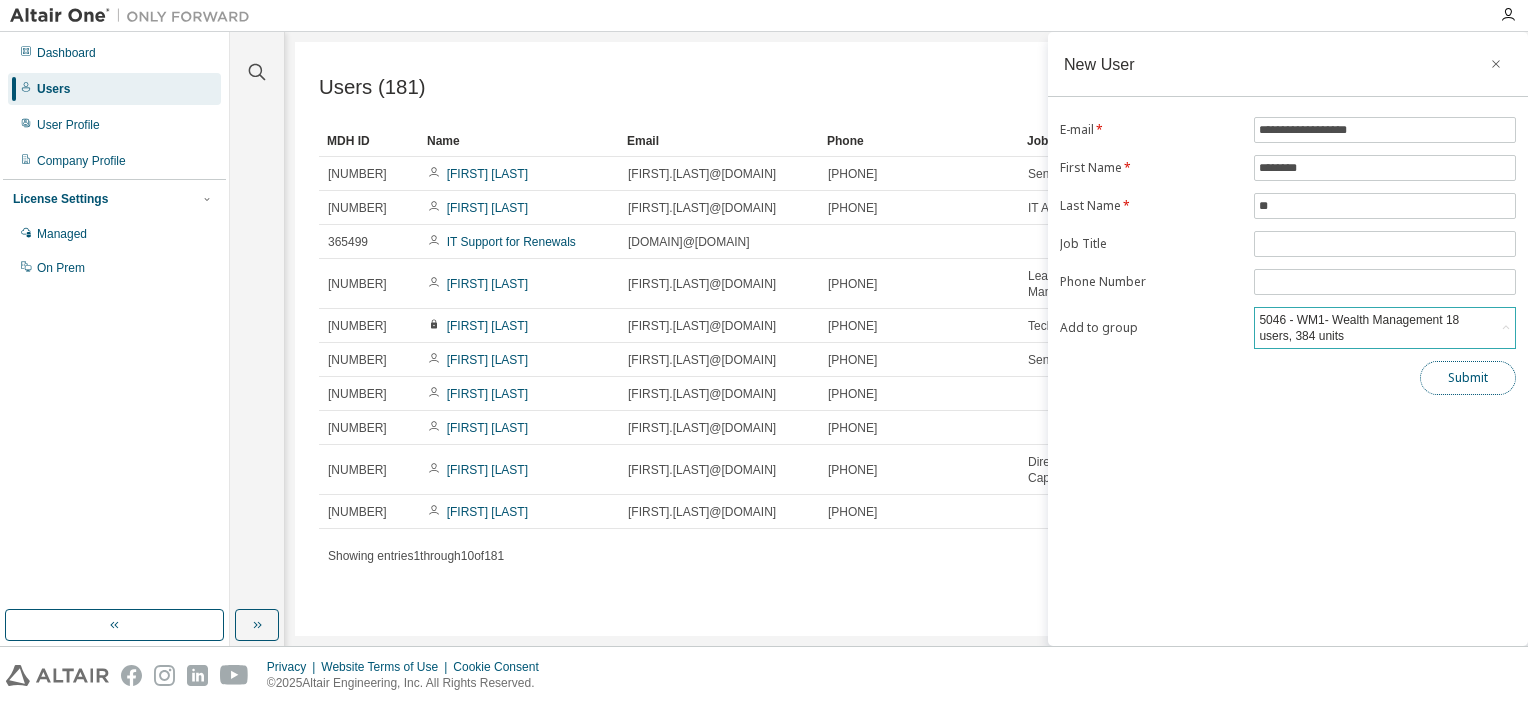 click on "Submit" at bounding box center (1468, 378) 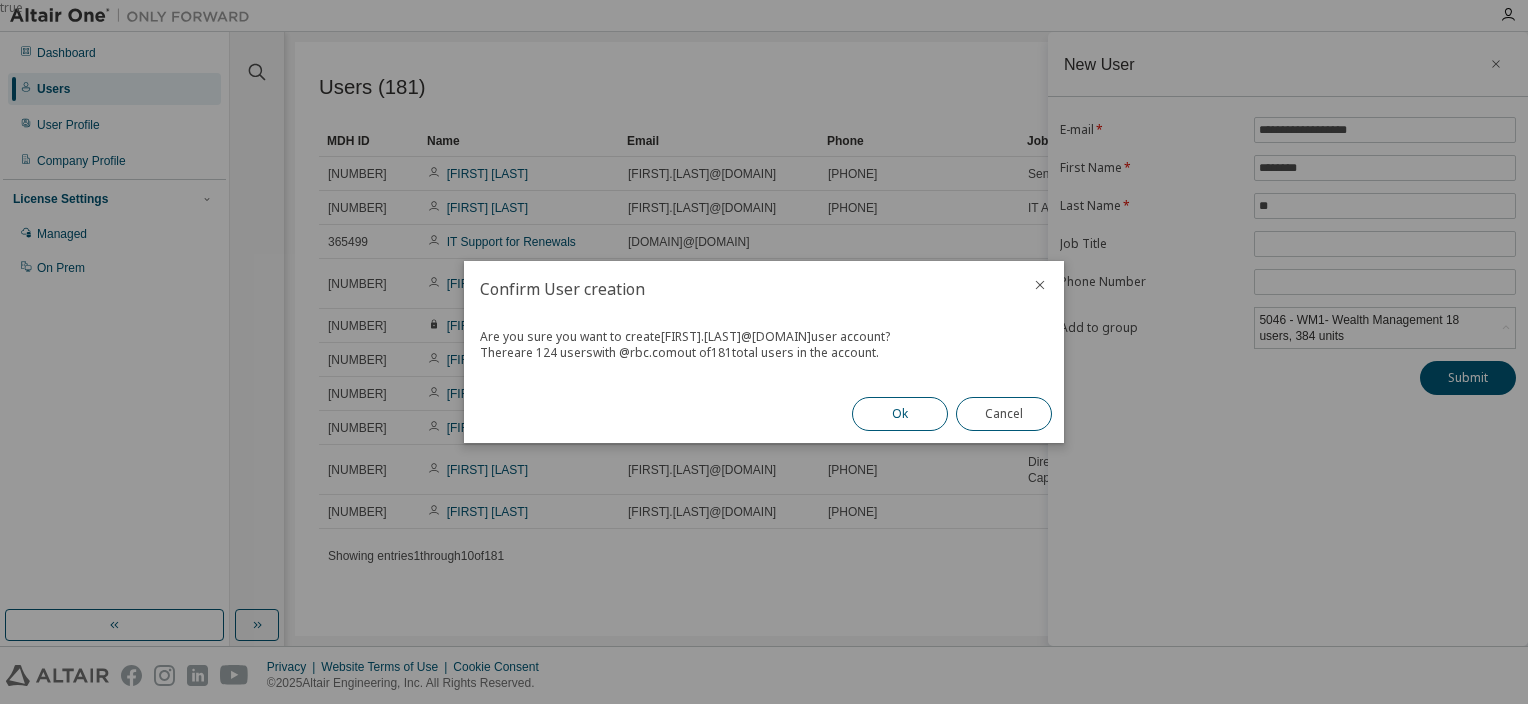 click on "Ok" at bounding box center (900, 414) 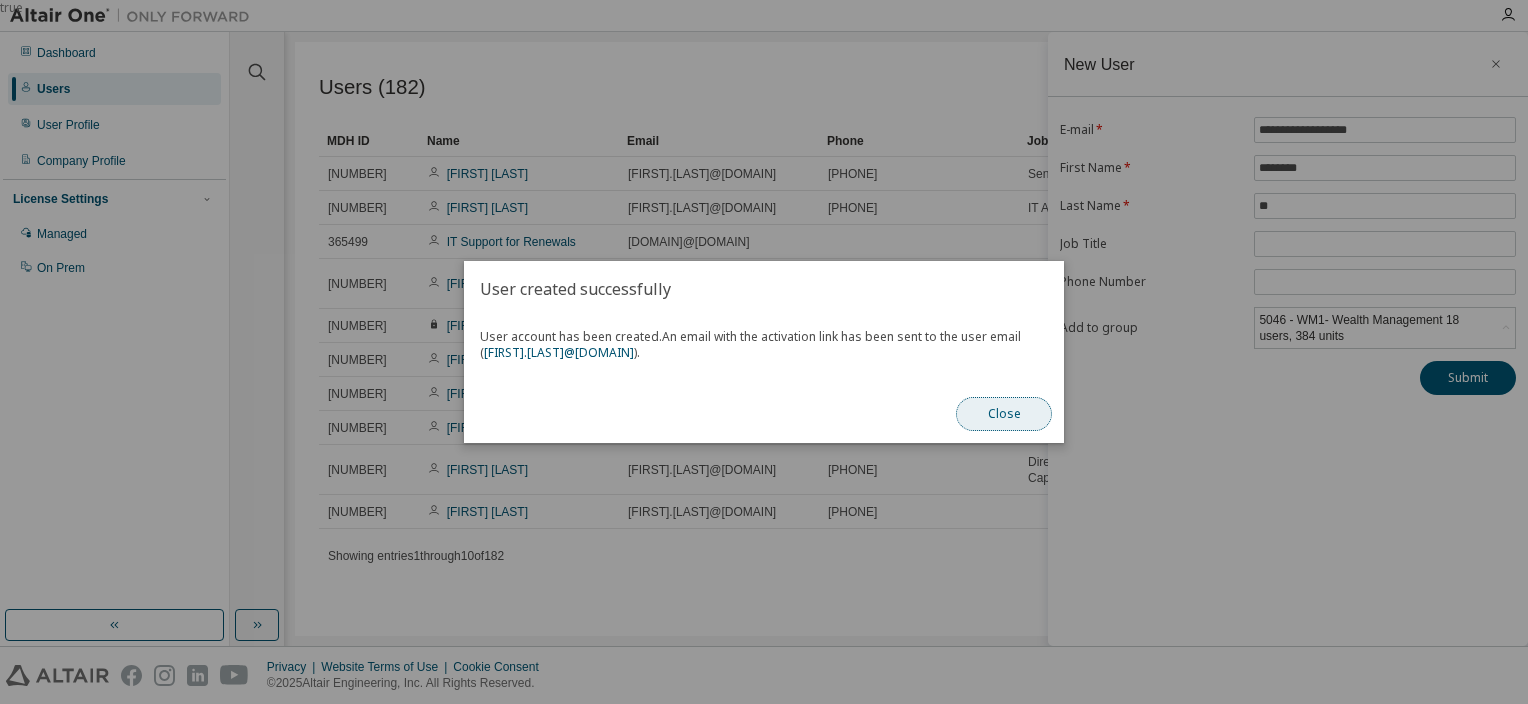 click on "Close" at bounding box center (1004, 414) 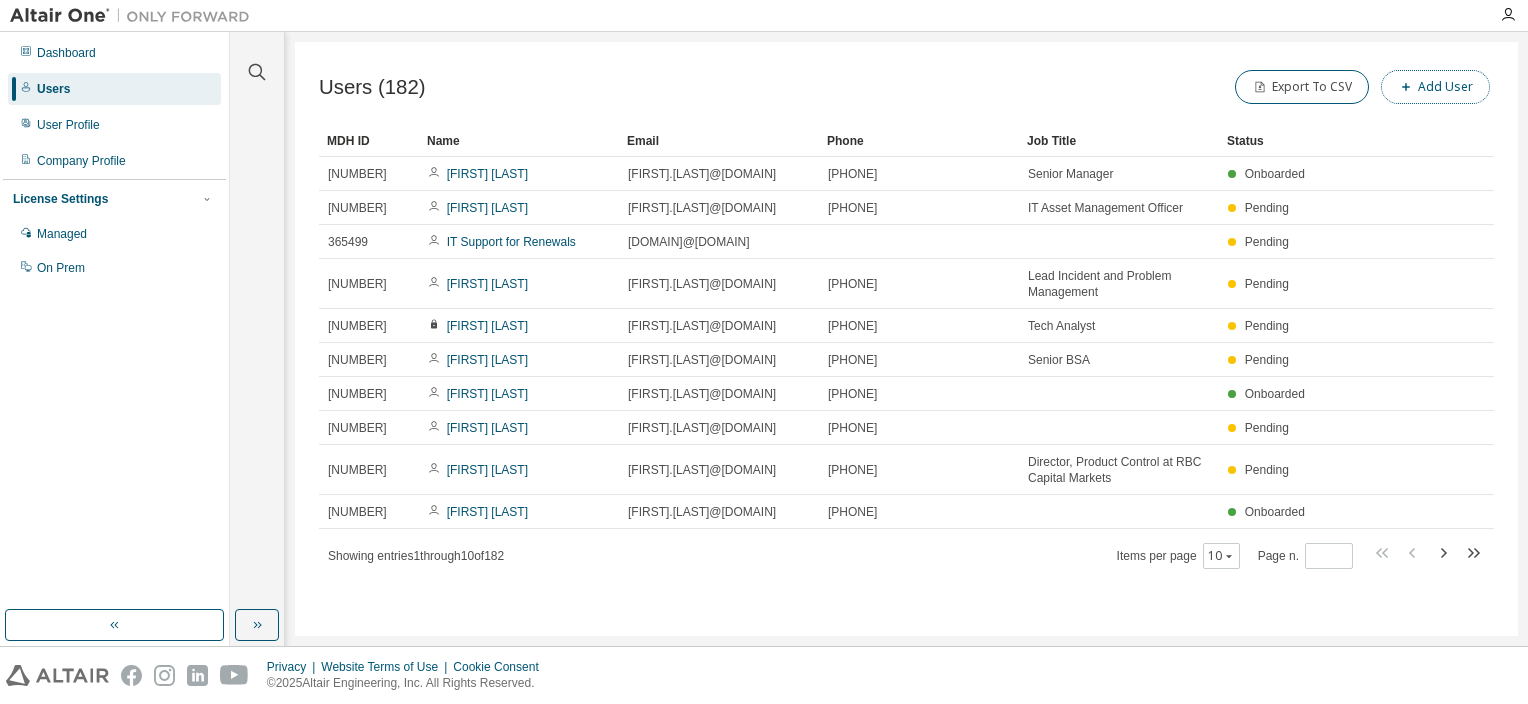 click on "Add User" at bounding box center [1435, 87] 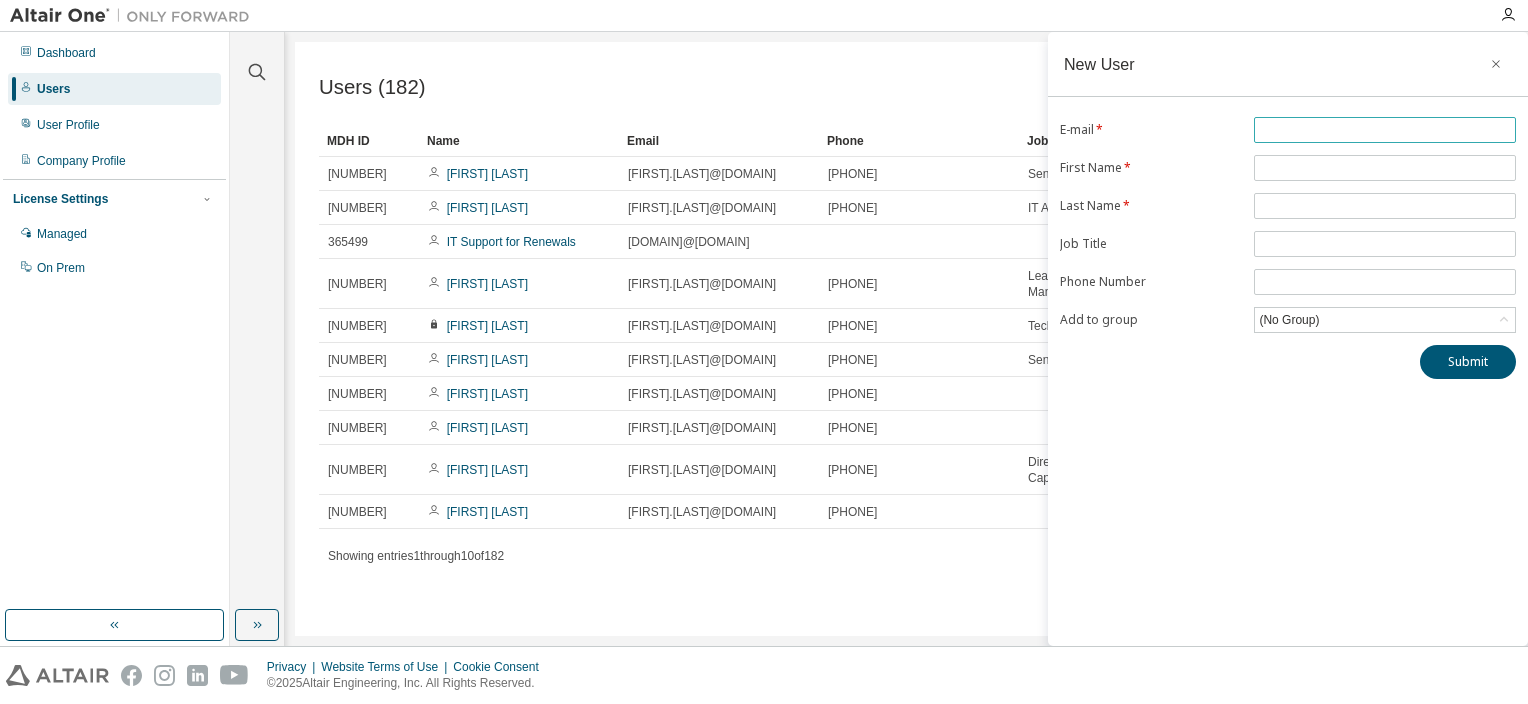 click at bounding box center (1385, 130) 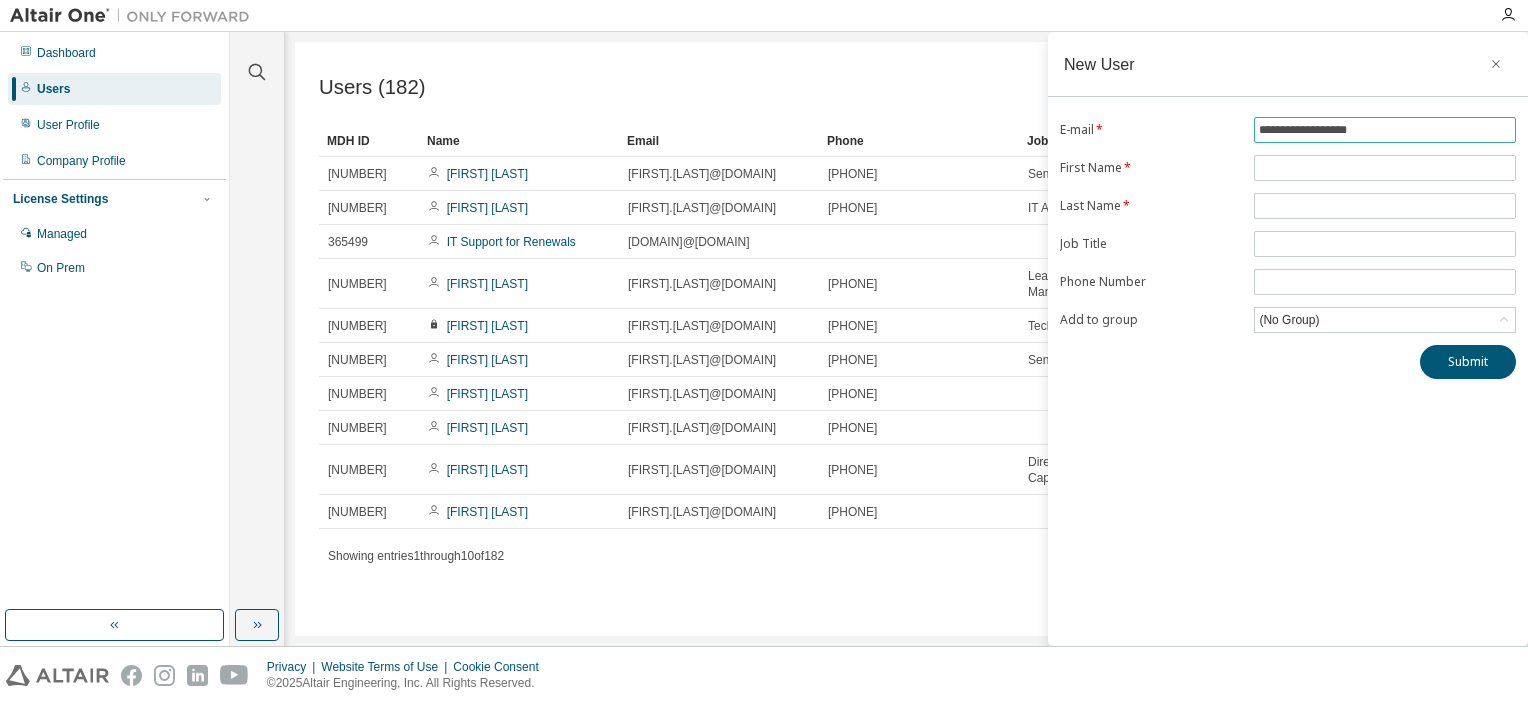 type on "**********" 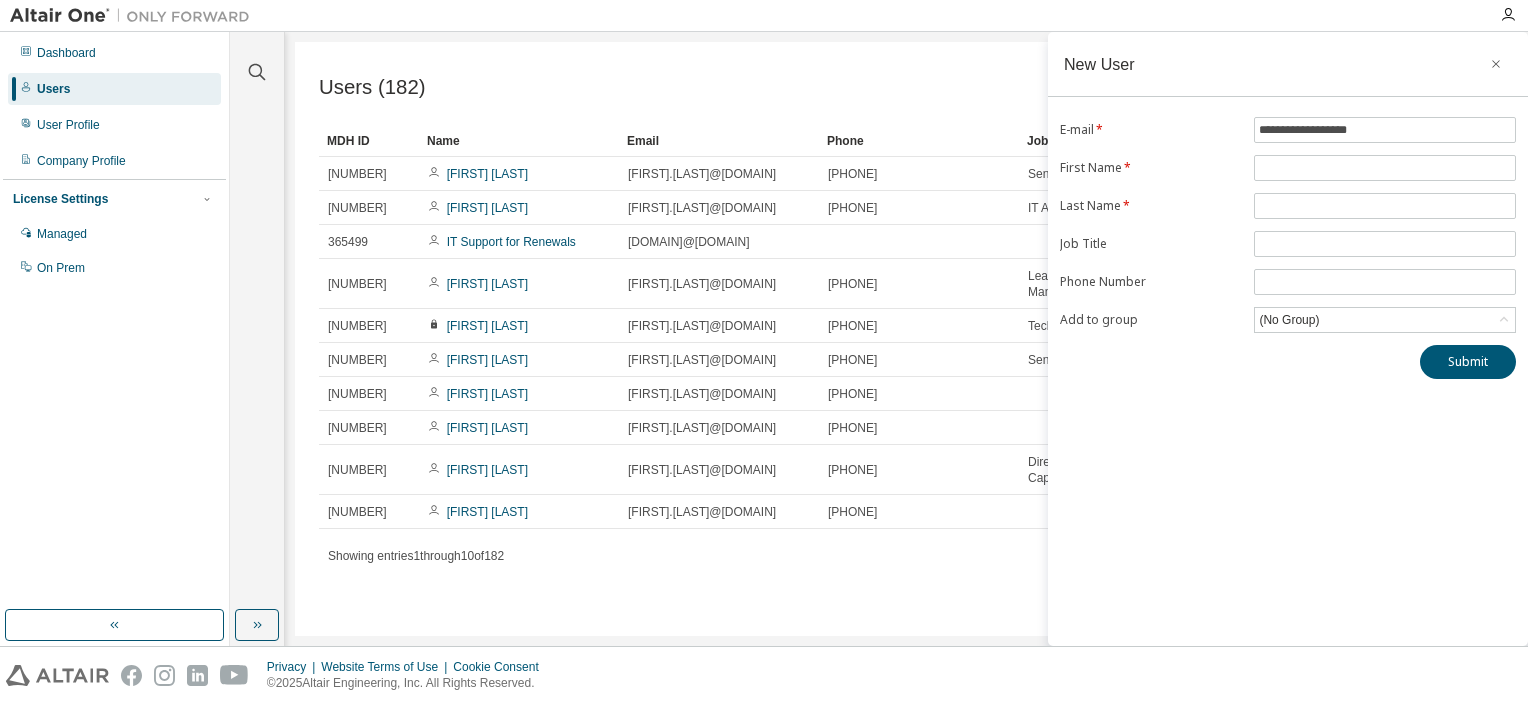 click on "**********" at bounding box center [1288, 225] 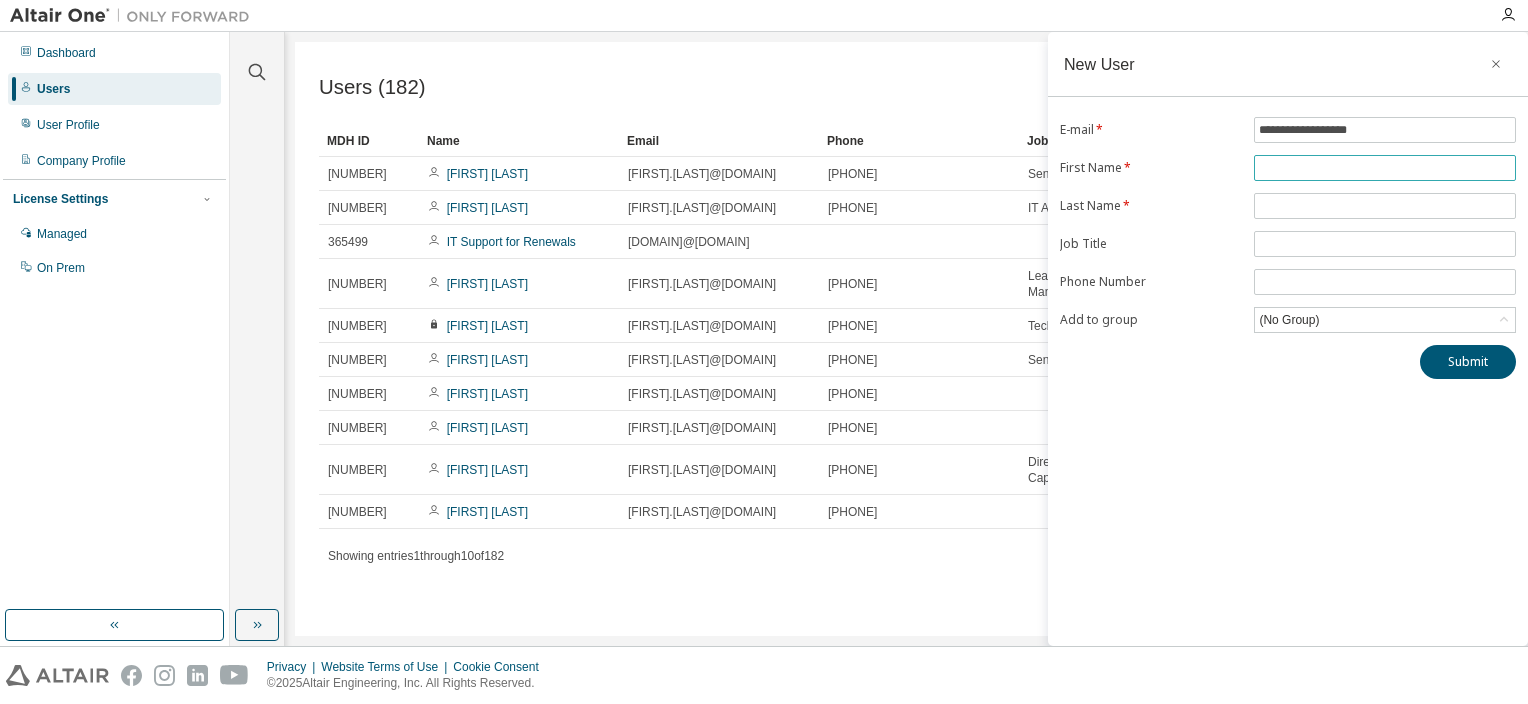click at bounding box center [1385, 168] 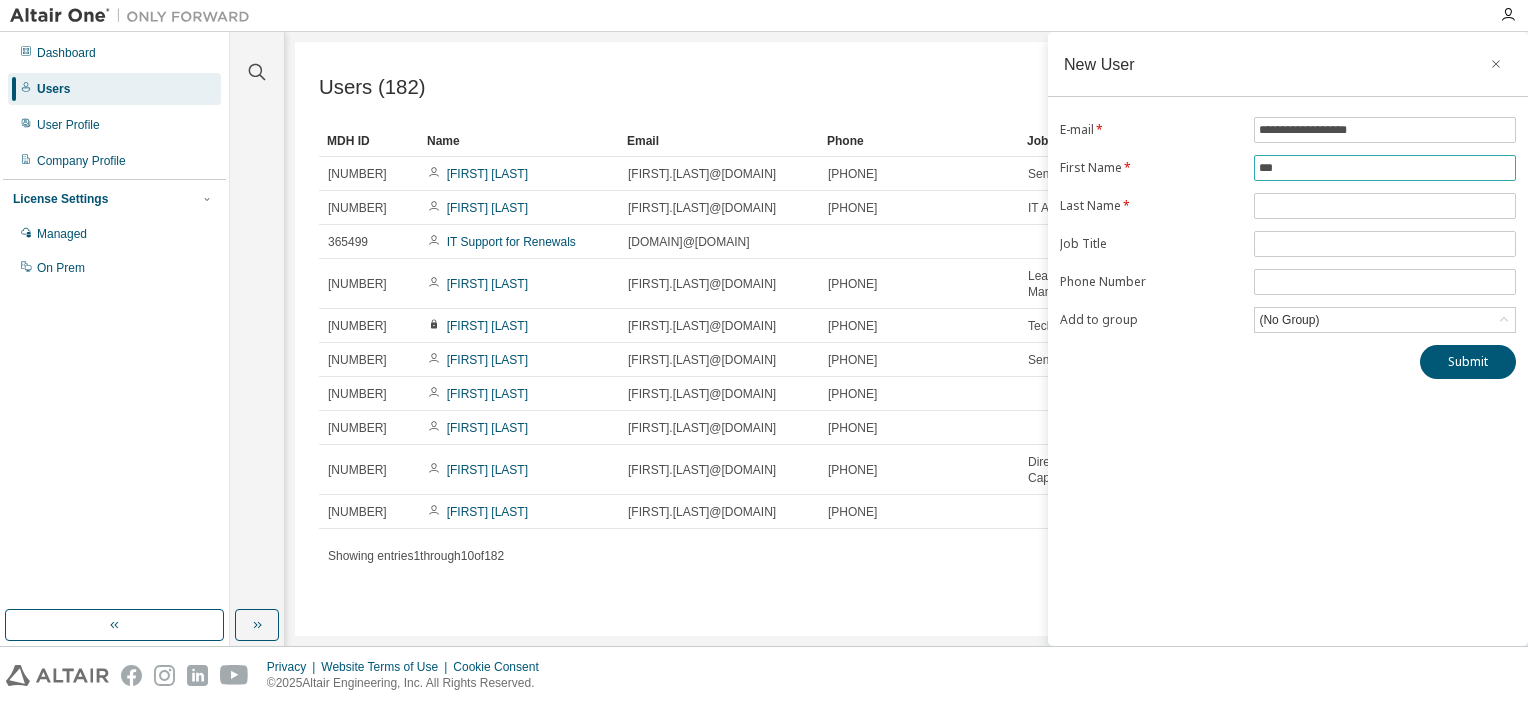 type on "***" 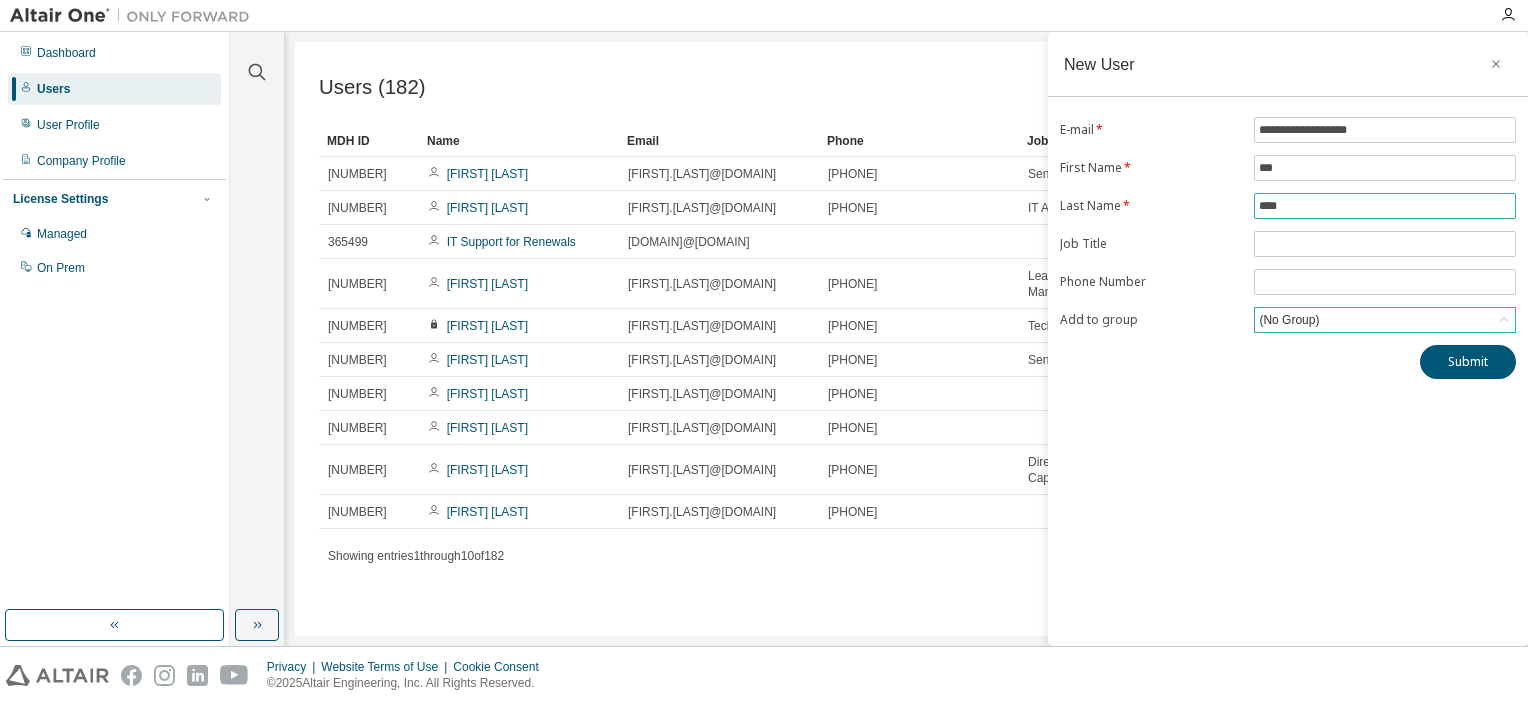 type on "****" 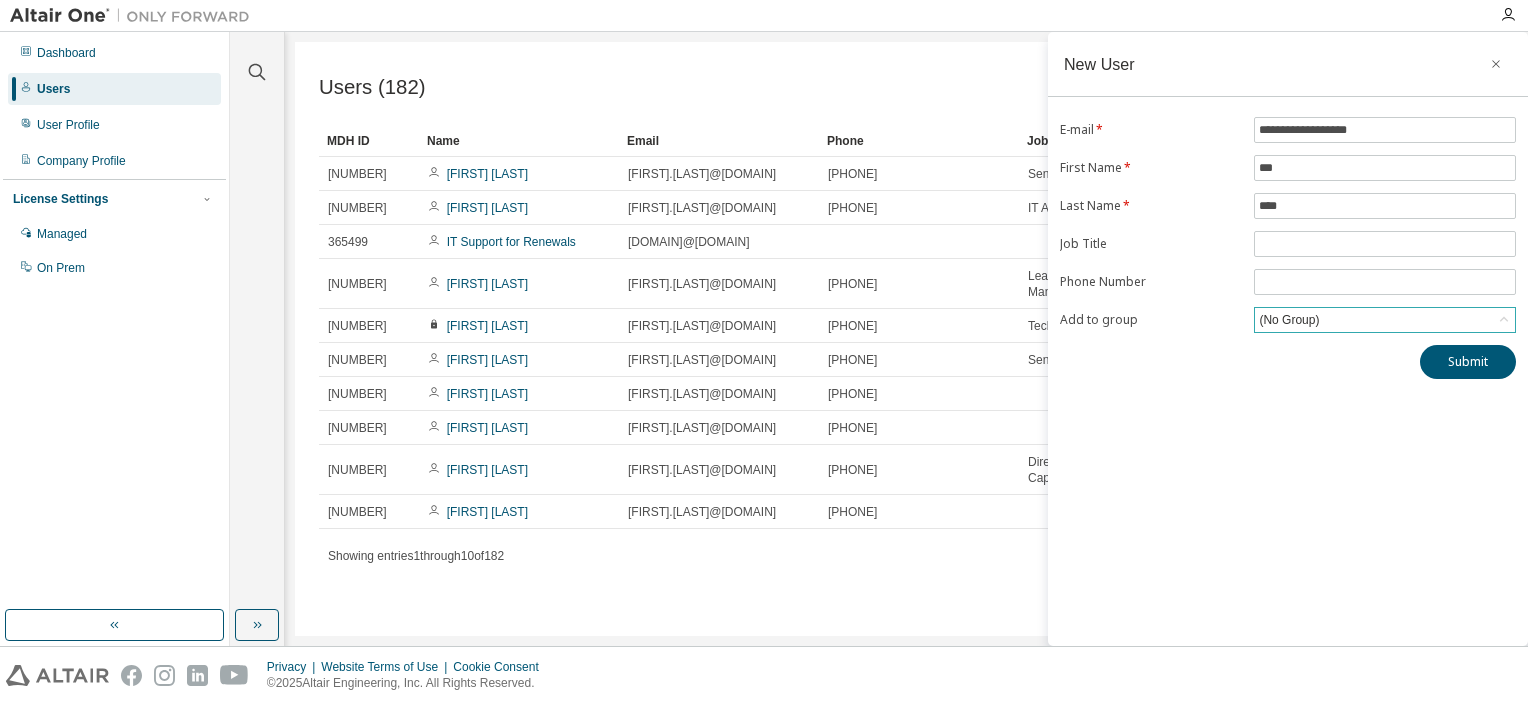 click on "(No Group)" at bounding box center [1385, 320] 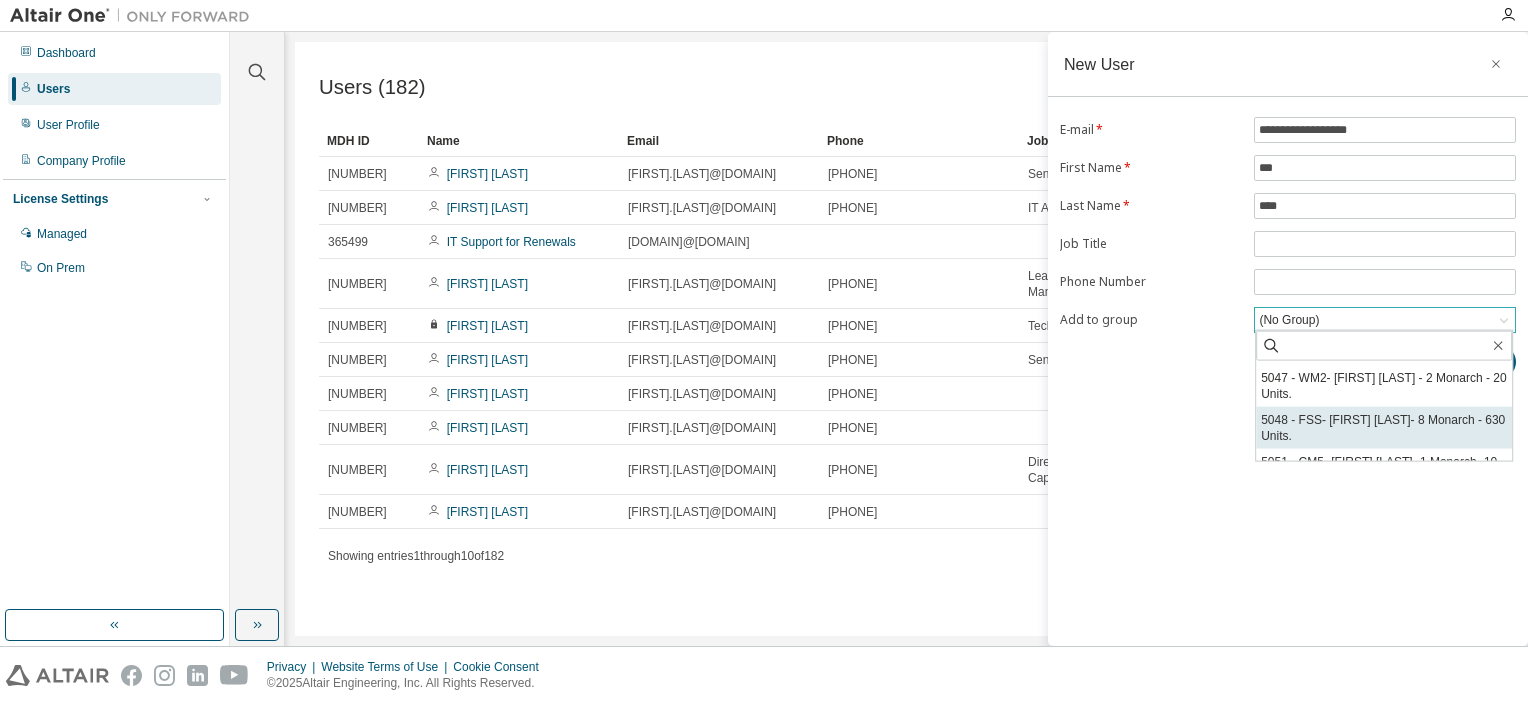 scroll, scrollTop: 200, scrollLeft: 0, axis: vertical 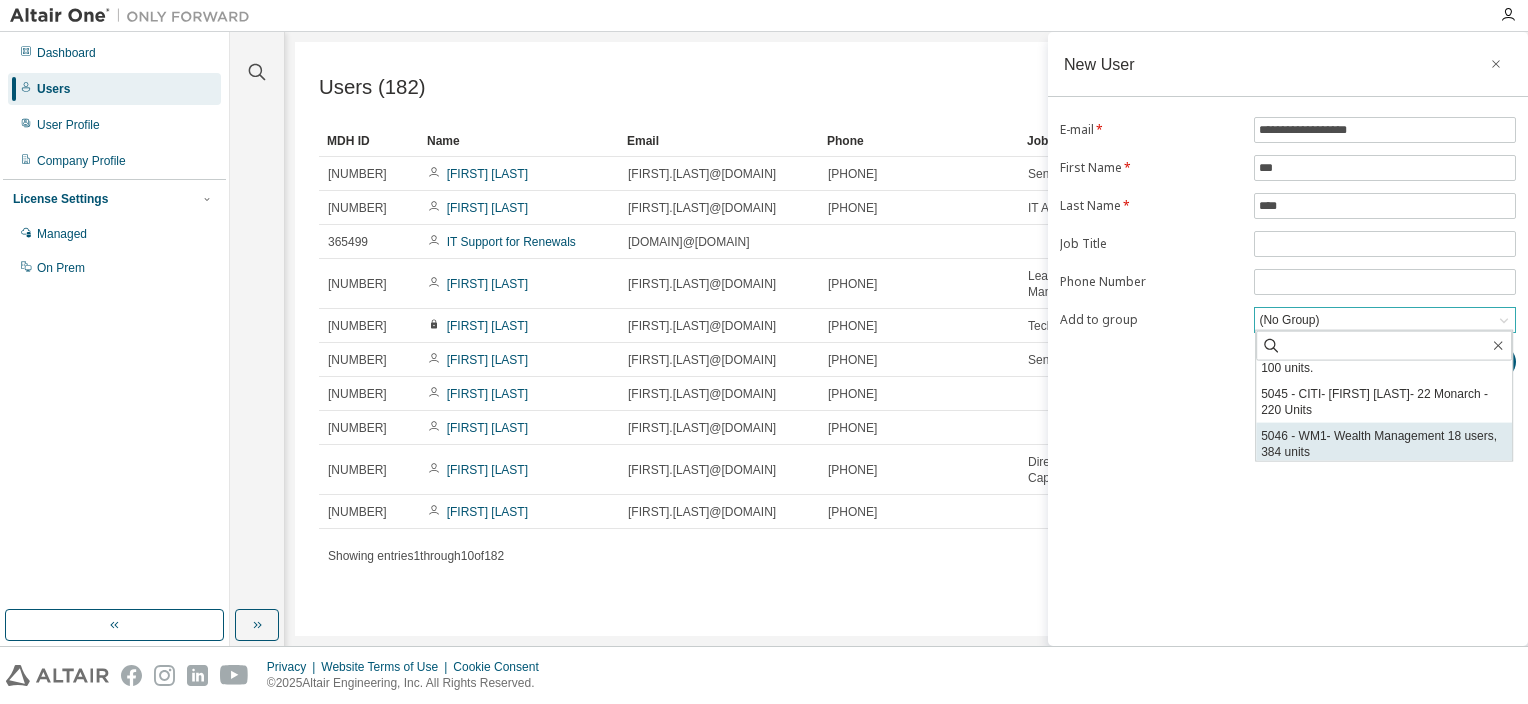 click on "5046 - WM1- Wealth Management 18 users, 384 units" at bounding box center [1384, 444] 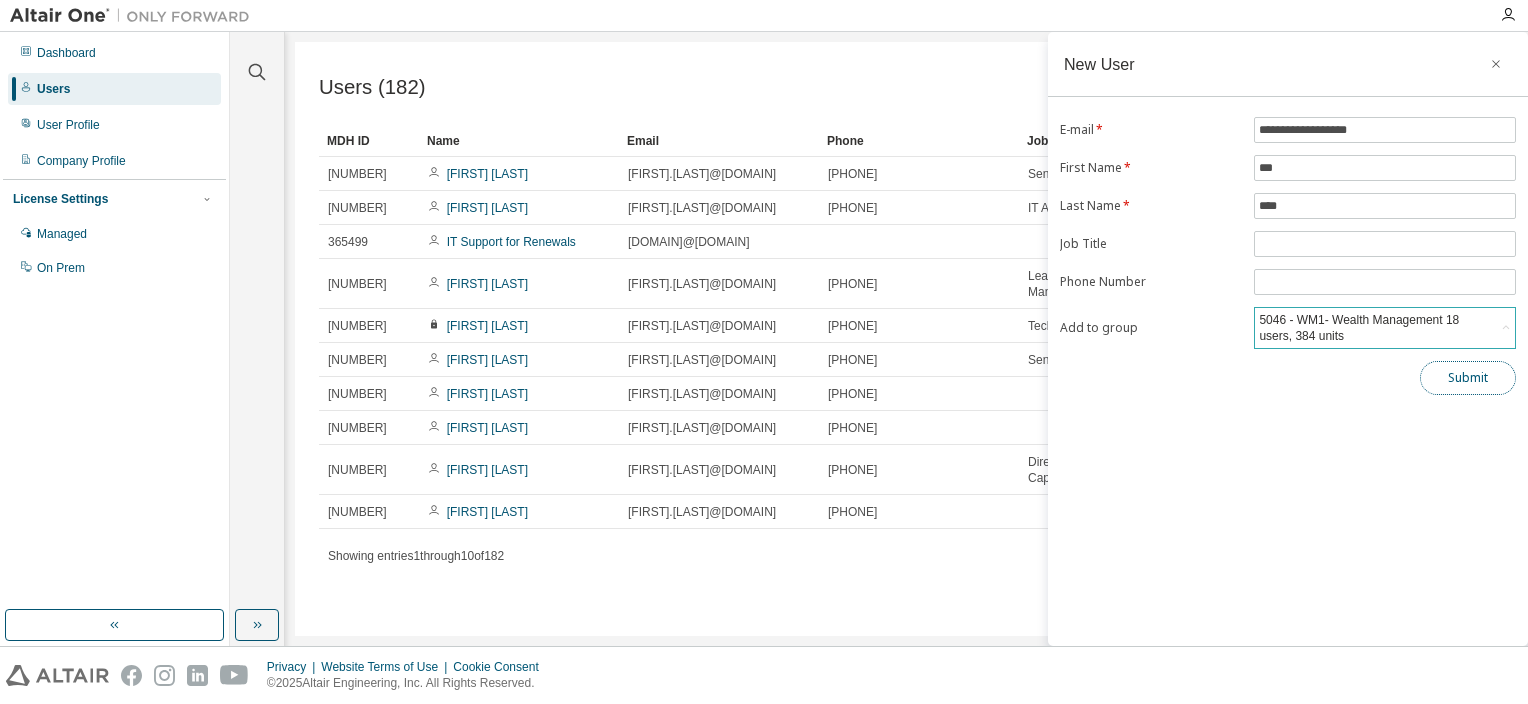 click on "Submit" at bounding box center (1468, 378) 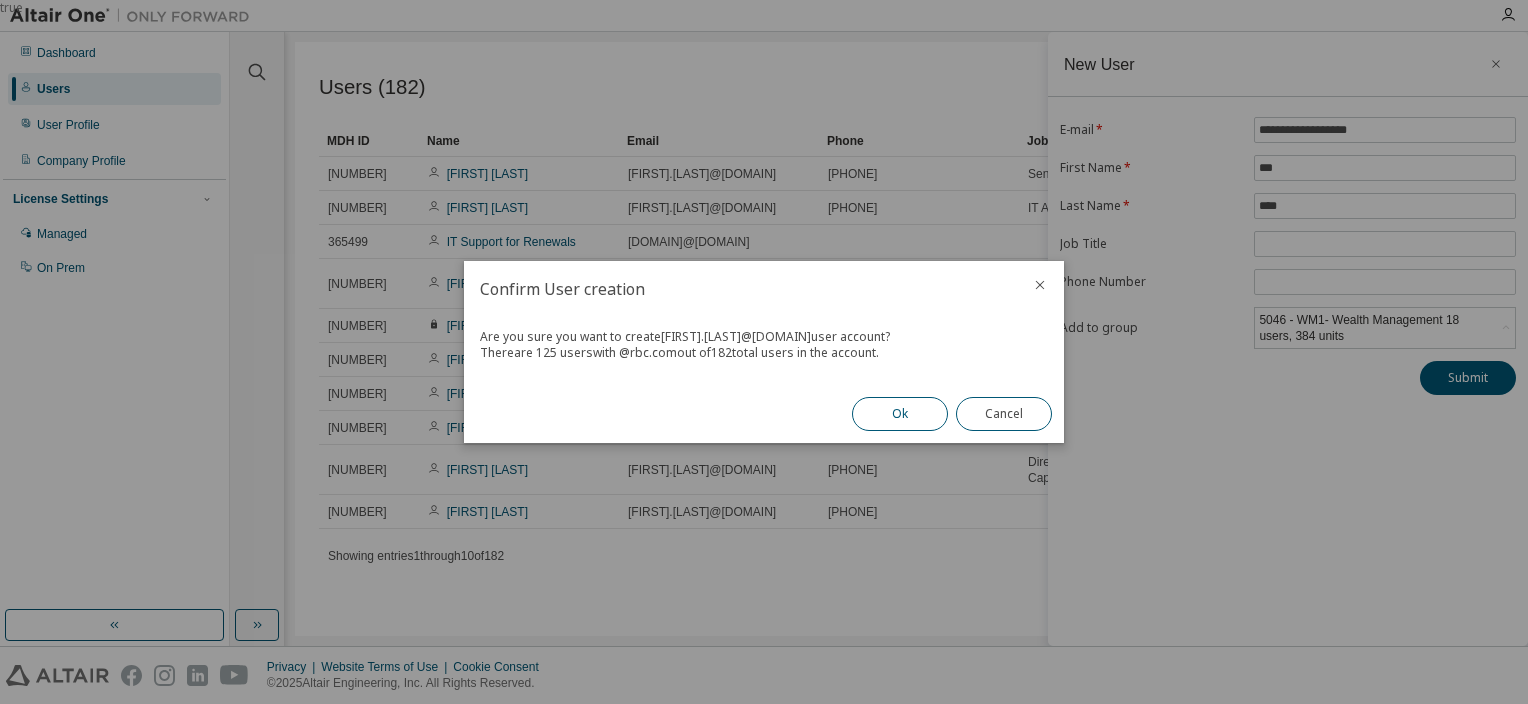 click on "Ok" at bounding box center (900, 414) 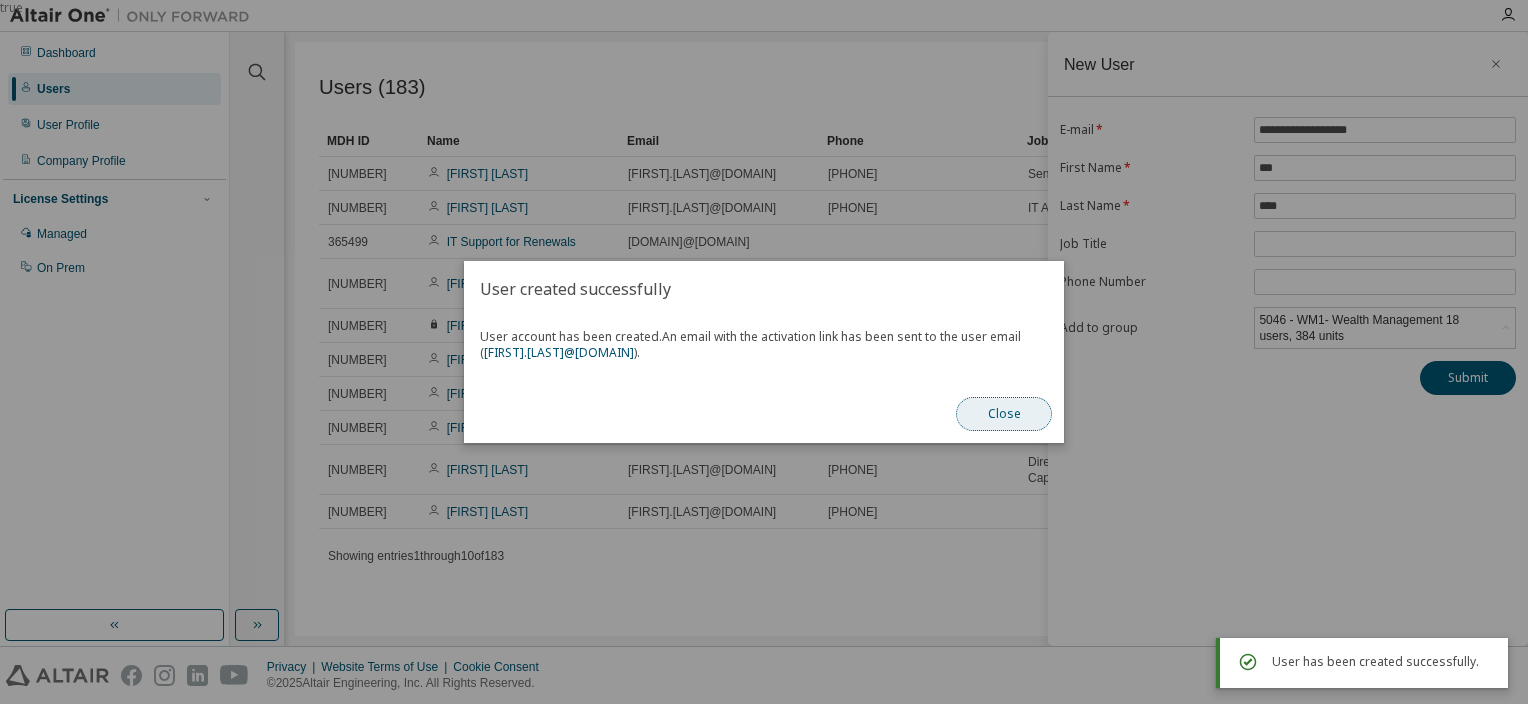 click on "Close" at bounding box center (1004, 414) 